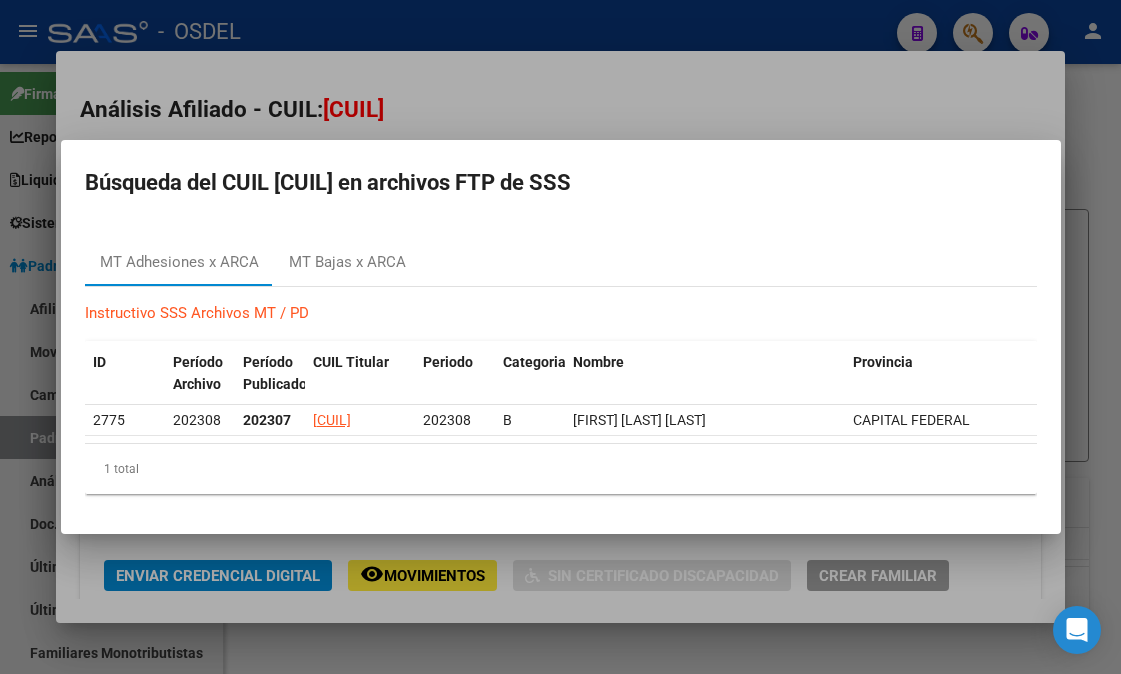 scroll, scrollTop: 0, scrollLeft: 0, axis: both 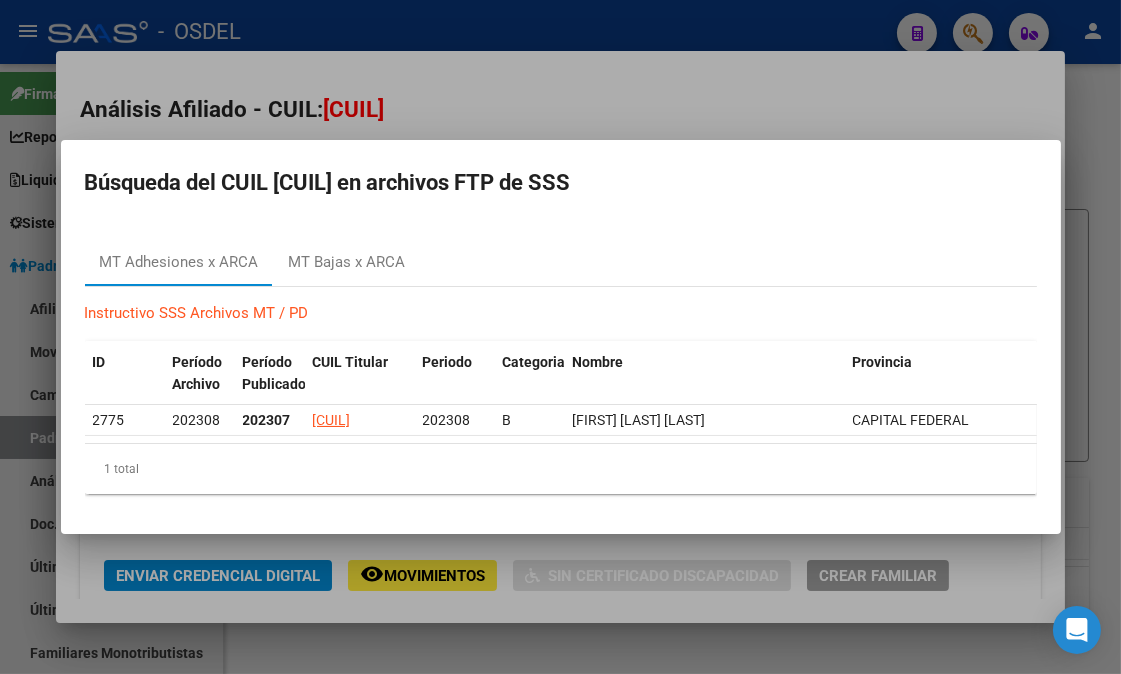 click at bounding box center (560, 337) 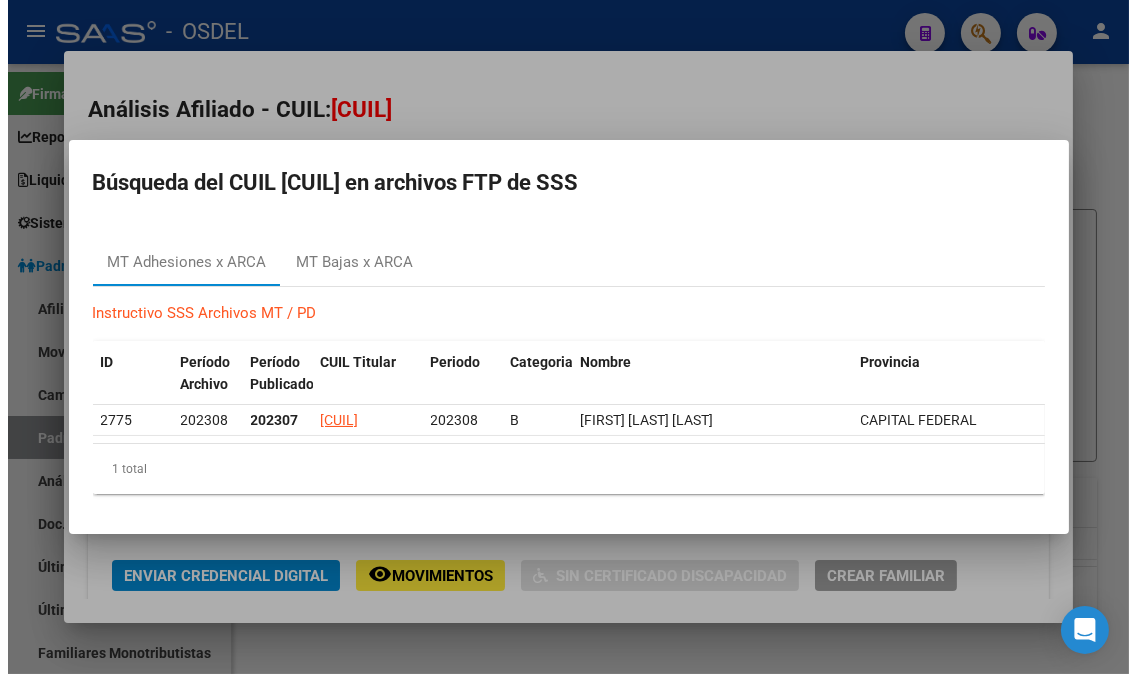 scroll, scrollTop: 7, scrollLeft: 0, axis: vertical 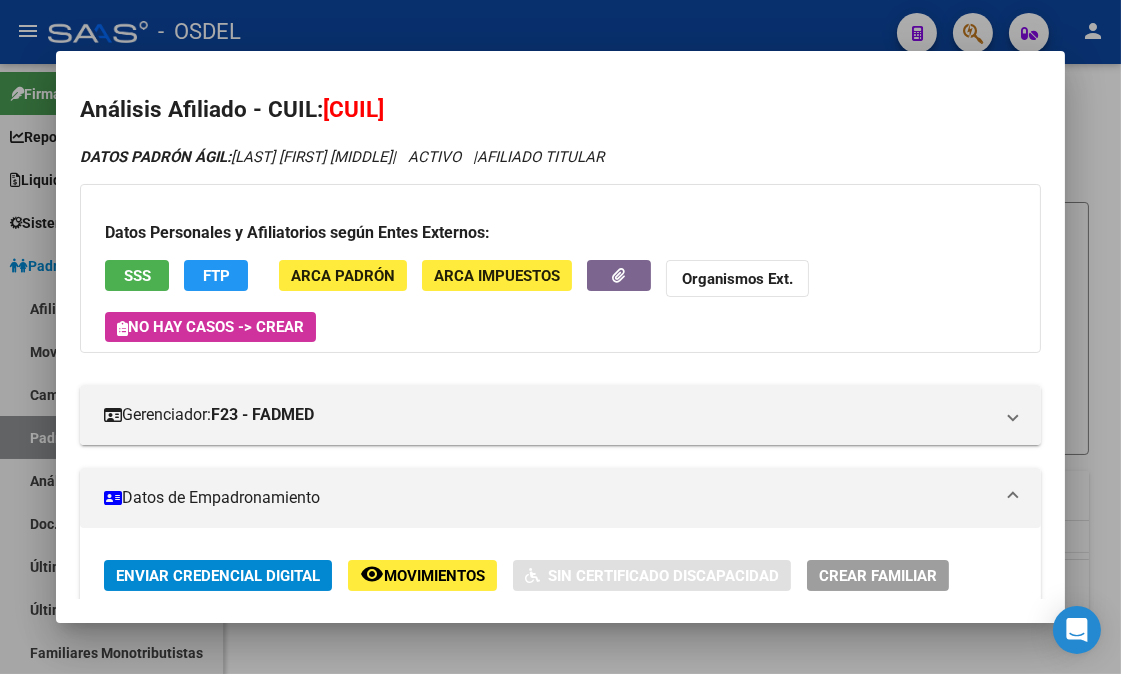 click at bounding box center [560, 337] 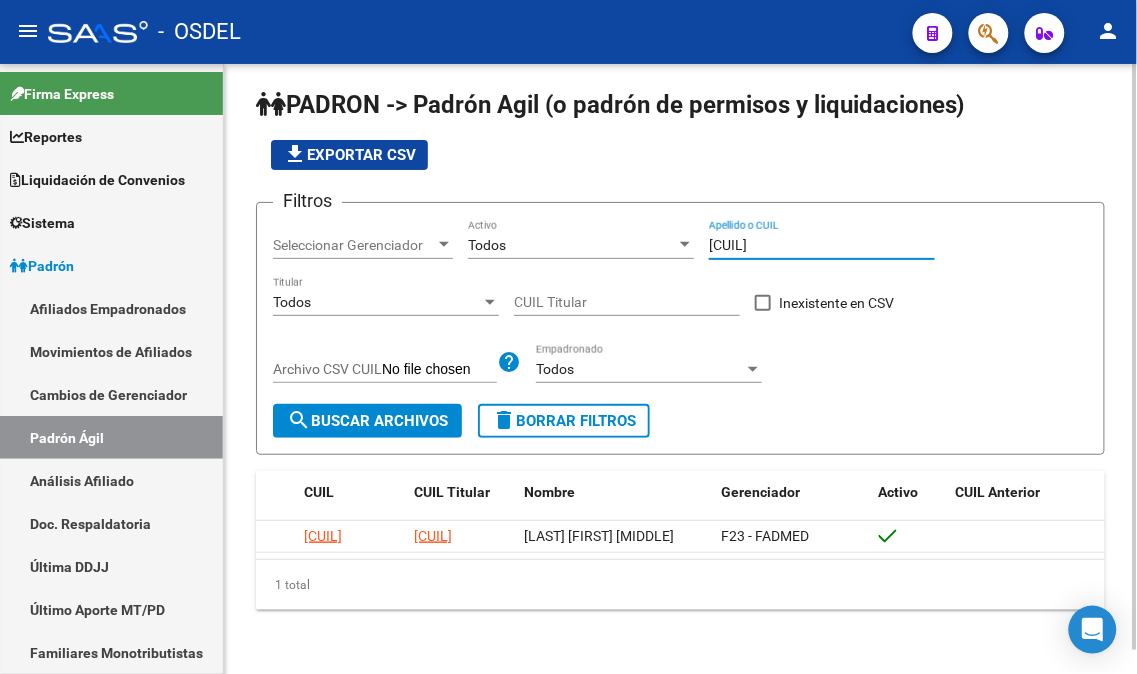 drag, startPoint x: 815, startPoint y: 246, endPoint x: 657, endPoint y: 218, distance: 160.46184 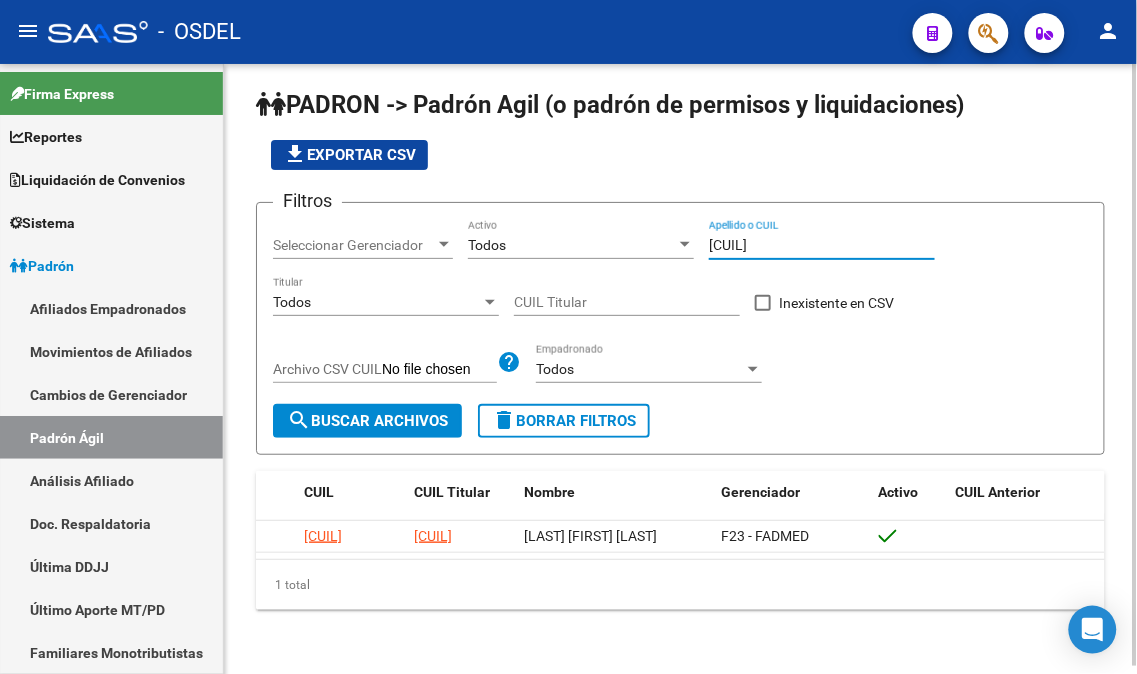 scroll, scrollTop: 6, scrollLeft: 0, axis: vertical 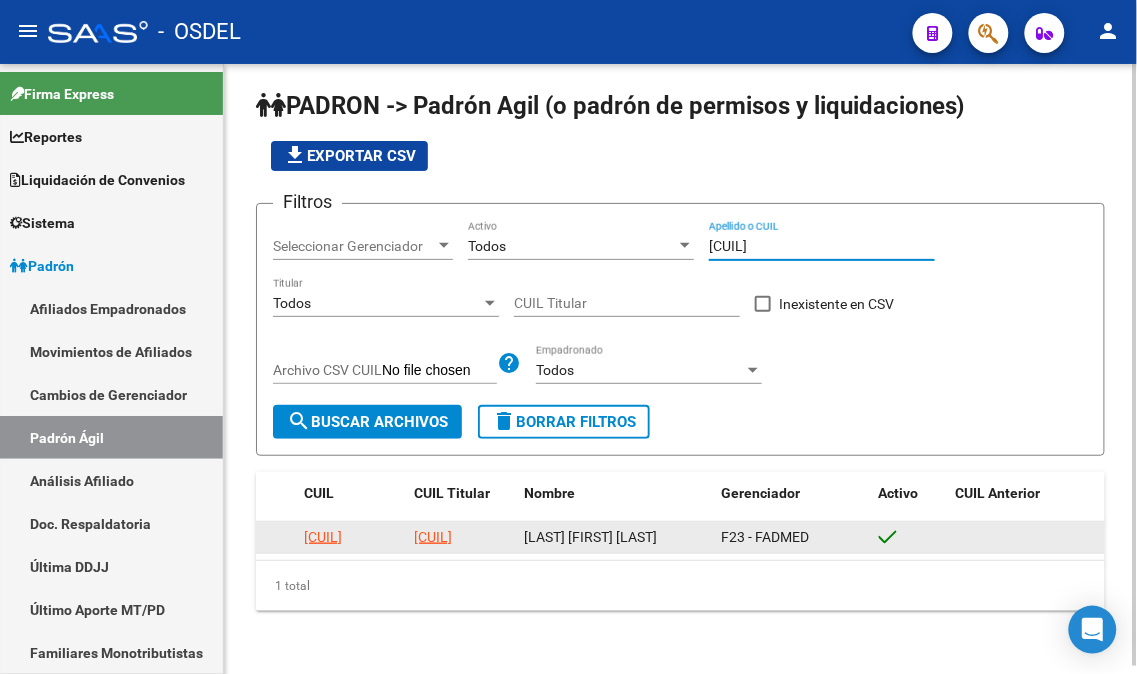type on "[CUIL]" 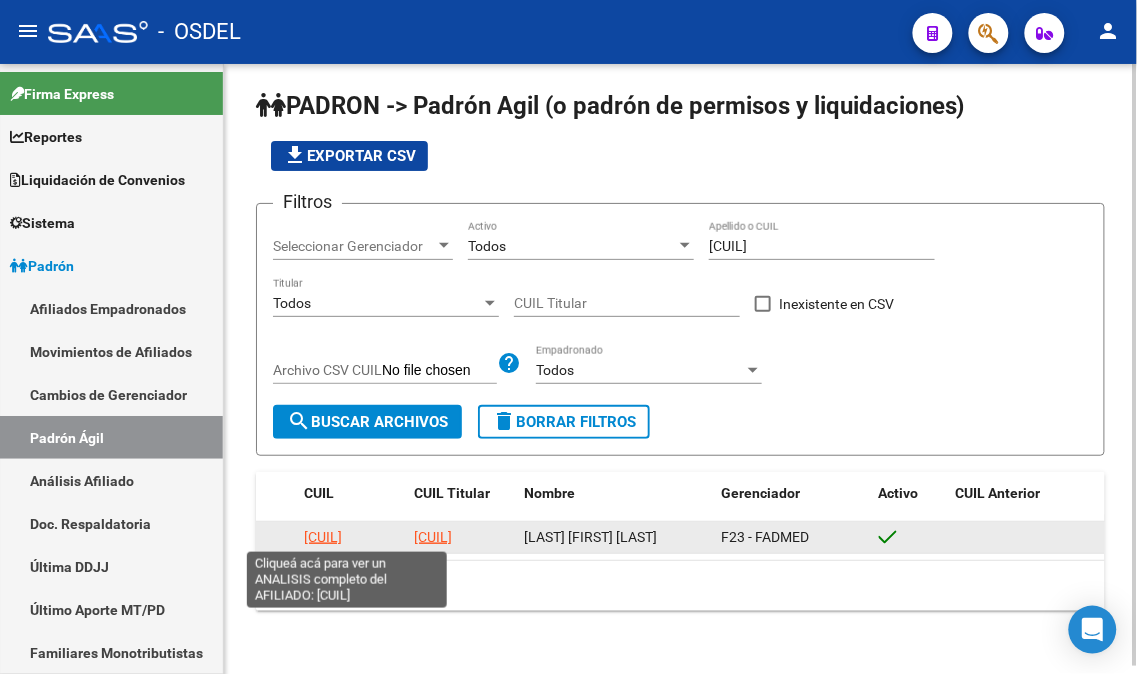 click on "[CUIL]" 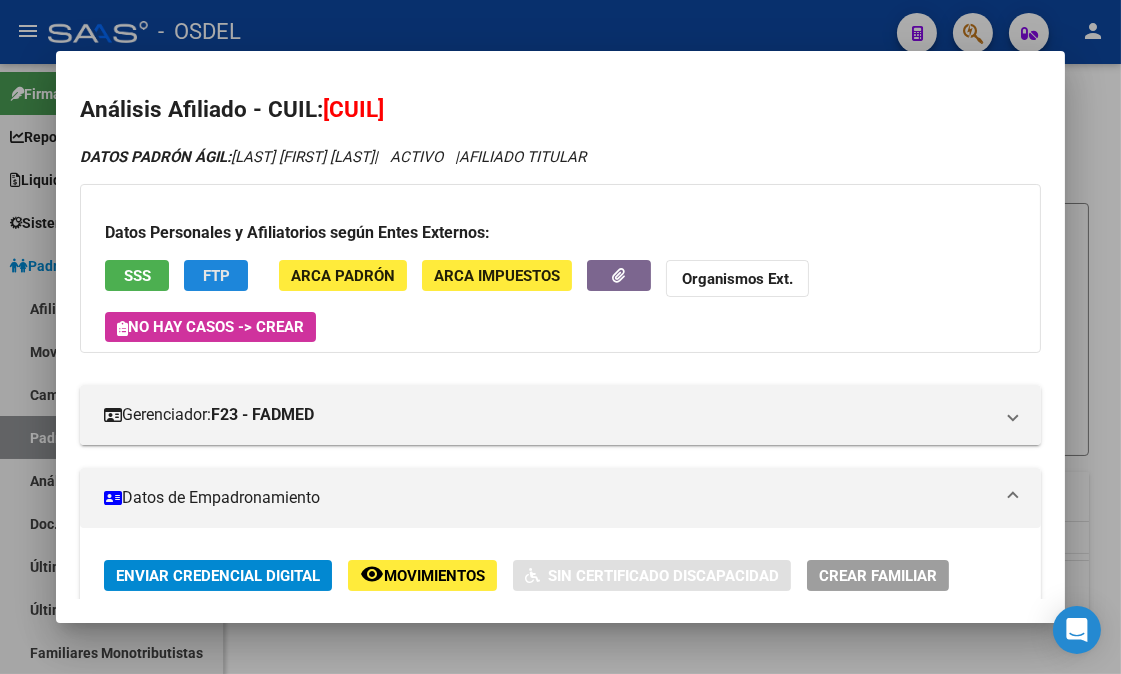 click on "FTP" 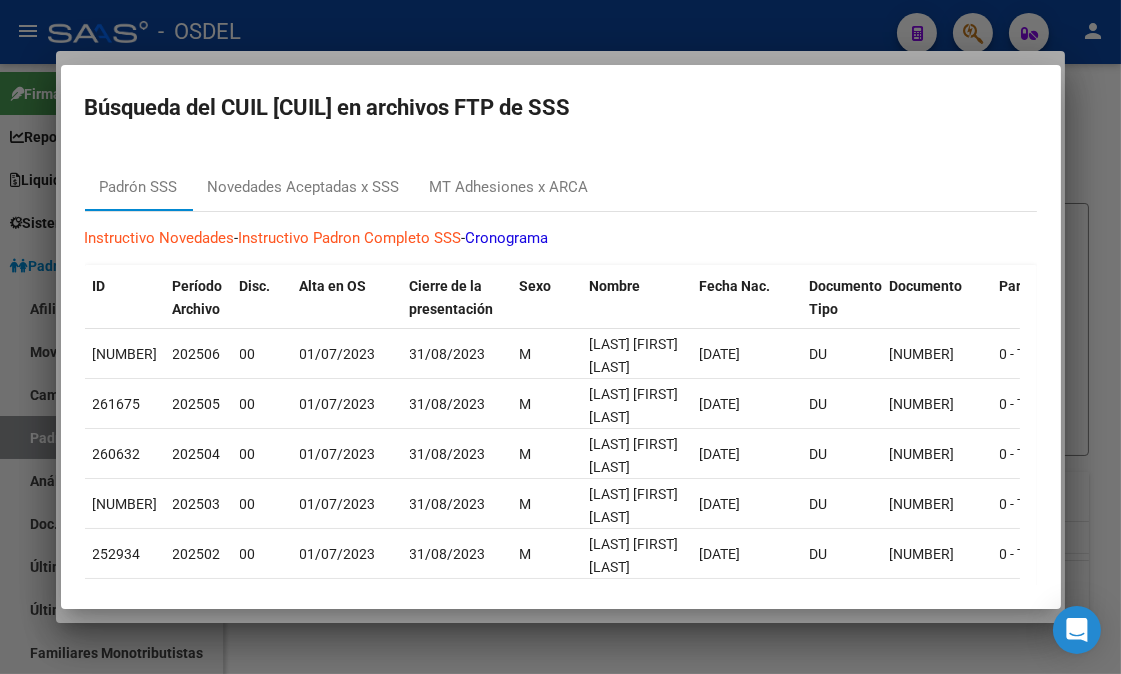 click at bounding box center [560, 337] 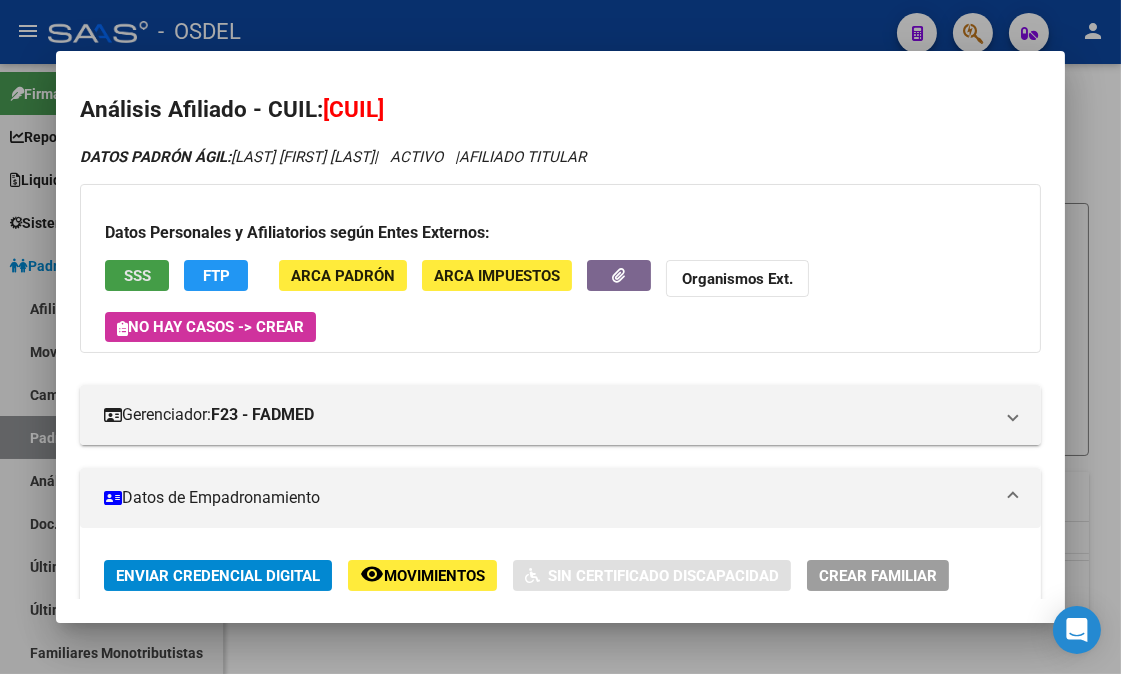 click on "SSS" at bounding box center [137, 276] 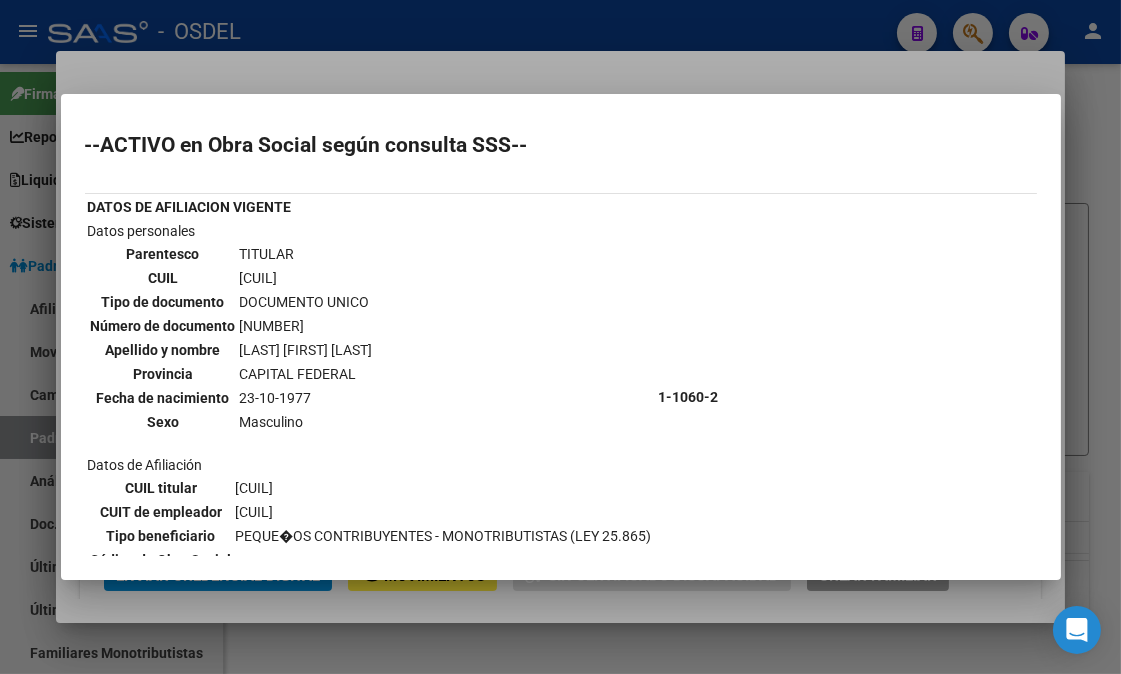 click at bounding box center [560, 337] 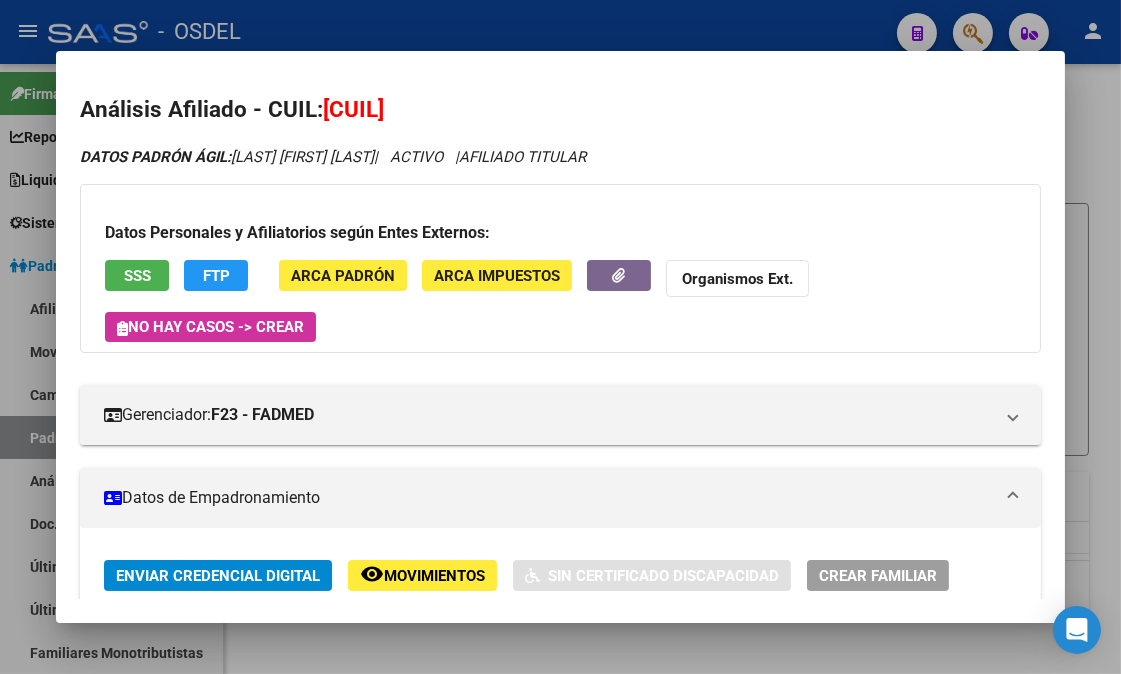 click at bounding box center (560, 337) 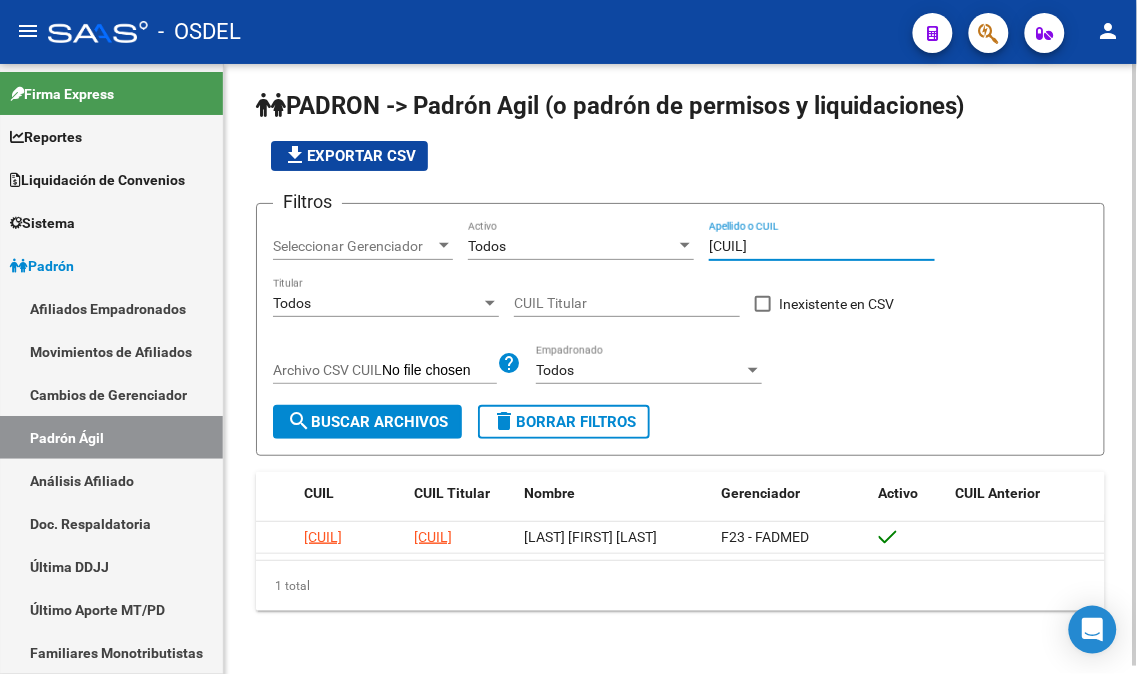 drag, startPoint x: 795, startPoint y: 247, endPoint x: 687, endPoint y: 243, distance: 108.07405 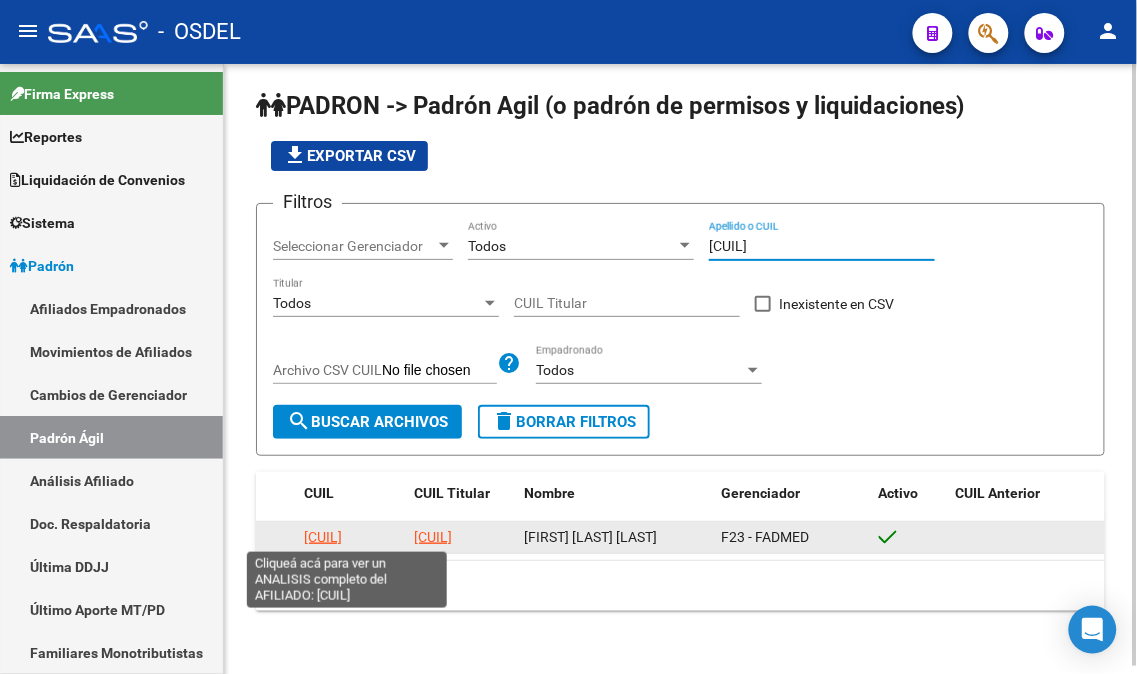 type on "[CUIL]" 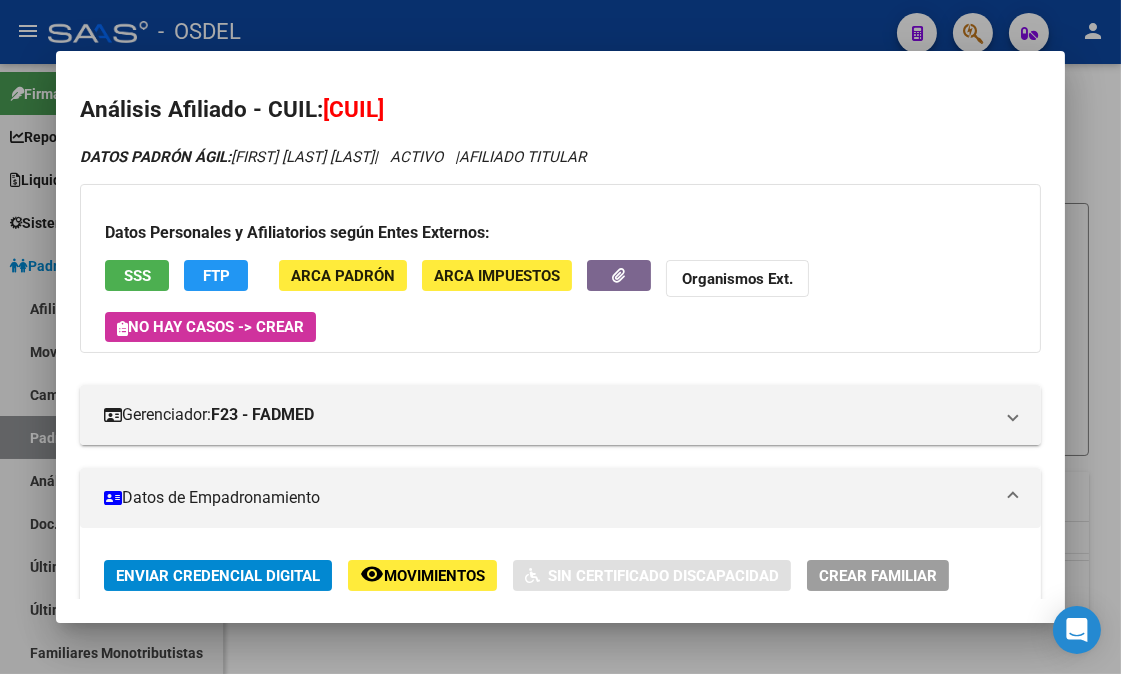 click on "FTP" 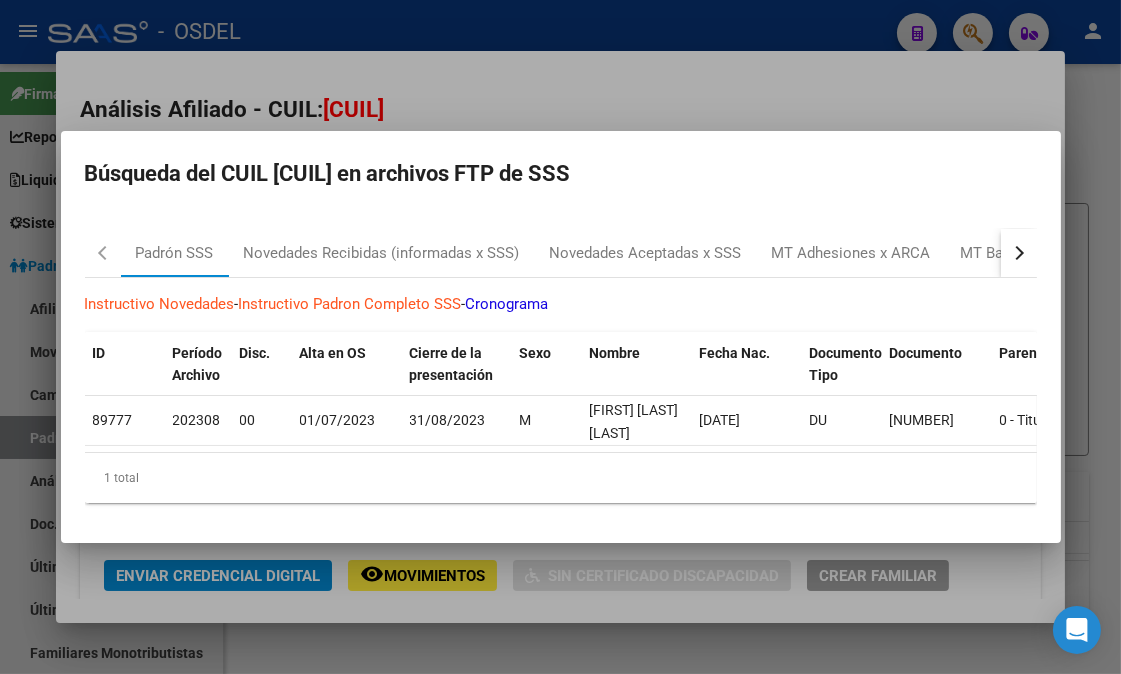click at bounding box center [560, 337] 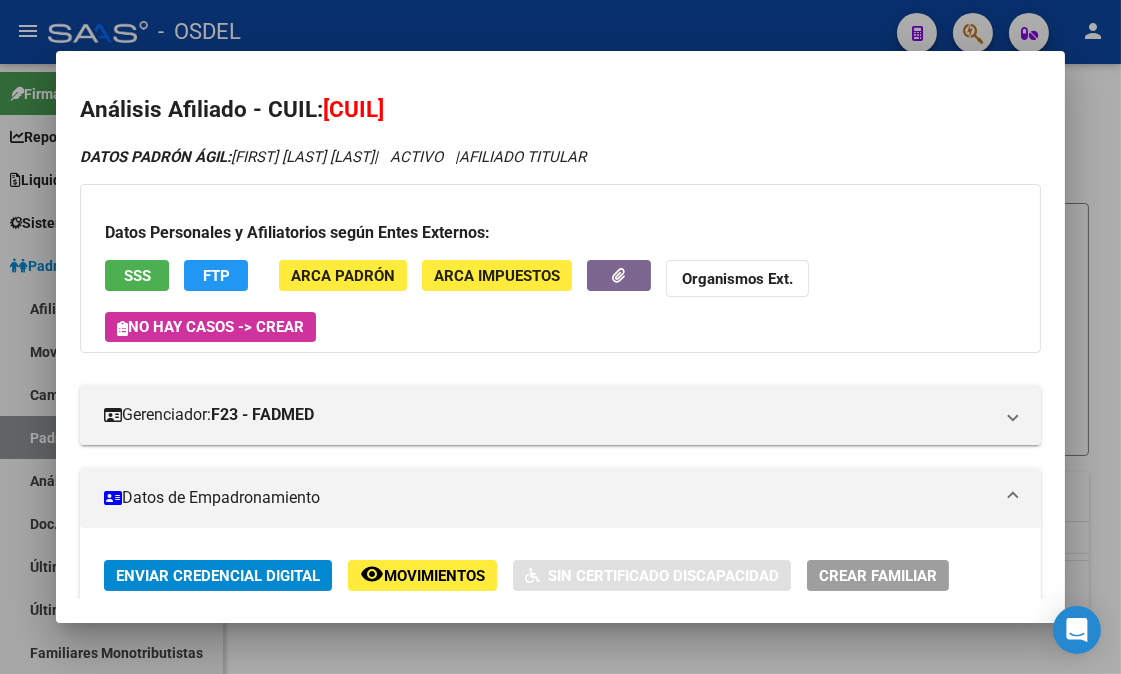 click on "SSS" at bounding box center [137, 275] 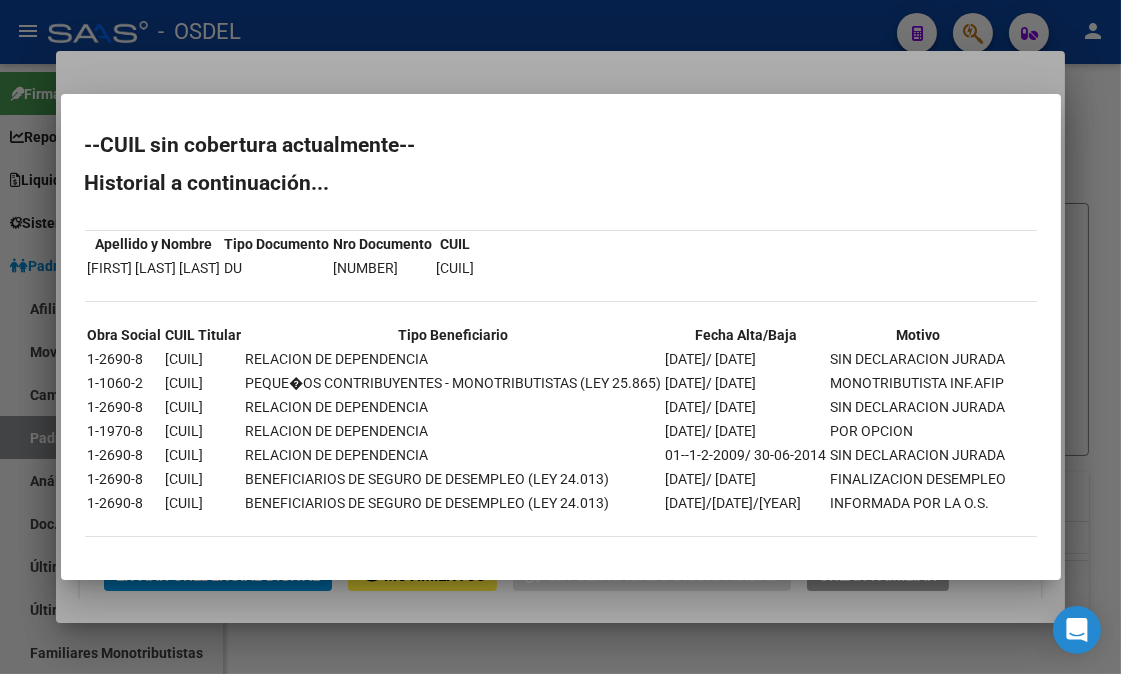 click on "Análisis Afiliado - CUIL: [CUIL] DATOS PADRÓN ÁGIL: [FIRST] [LAST]    |   ACTIVO   |     AFILIADO TITULAR  Datos Personales y Afiliatorios según Entes Externos: SSS FTP ARCA Padrón ARCA Impuestos Organismos Ext.   No hay casos -> Crear
Gerenciador:      F23 - FADMED Atención telefónica: Atención emergencias: Otros Datos Útiles:    Datos de Empadronamiento  Enviar Credencial Digital remove_red_eye Movimientos    Sin Certificado Discapacidad Crear Familiar ABM Rápido ABM Etiquetas: Estado: ACTIVO Última Alta Formal:  [DATE] Ultimo Tipo Movimiento Alta:  ALTA Adhesión Directa MT Comentario ADMIN:  ALTA ONLINE AUTOMATICA MT/PD el [DATE] [TIME] DATOS DEL AFILIADO Apellido:  [FIRST] [LAST] CUIL:  [CUIL] Documento:  DU - DOCUMENTO UNICO [DOCUMENT_NUMBER] Nacionalidad:  ARGENTINA Parentesco:  0 - Titular Estado Civil:  Soltero Discapacitado:    NO (00) Sexo:  M Nacimiento:  [DATE] Edad:  52  NO TIENE TELEFONOS REGISTRADOS Provincia:  Capital Federal Localidad:" at bounding box center (560, 337) 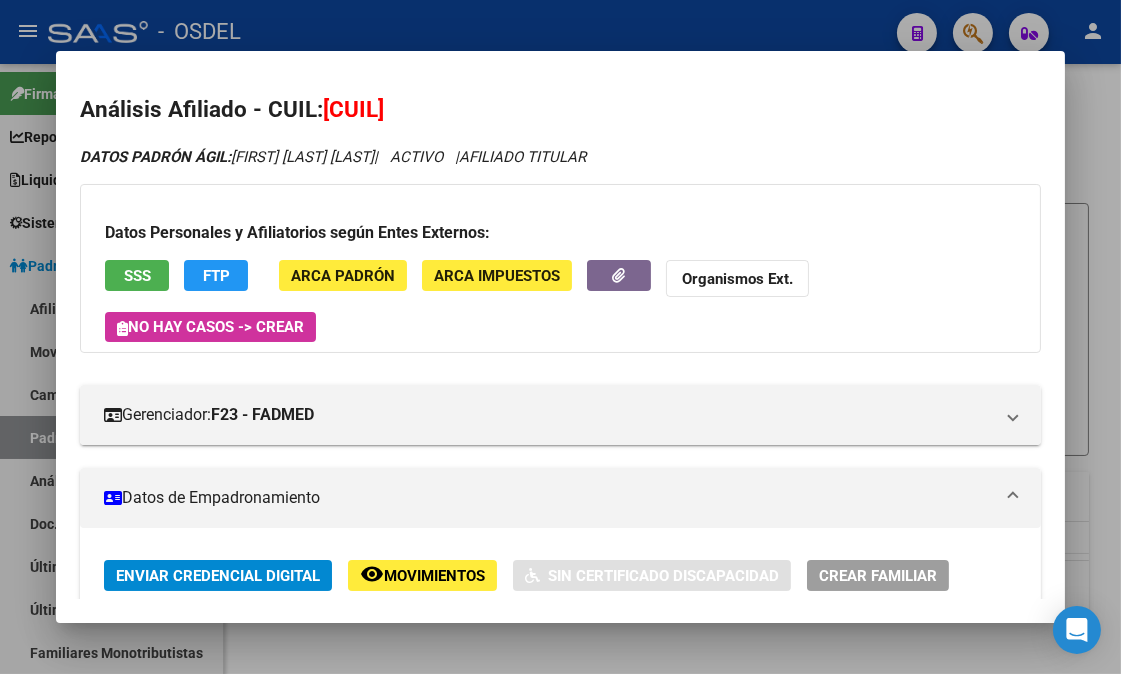 click on "SSS" at bounding box center (137, 275) 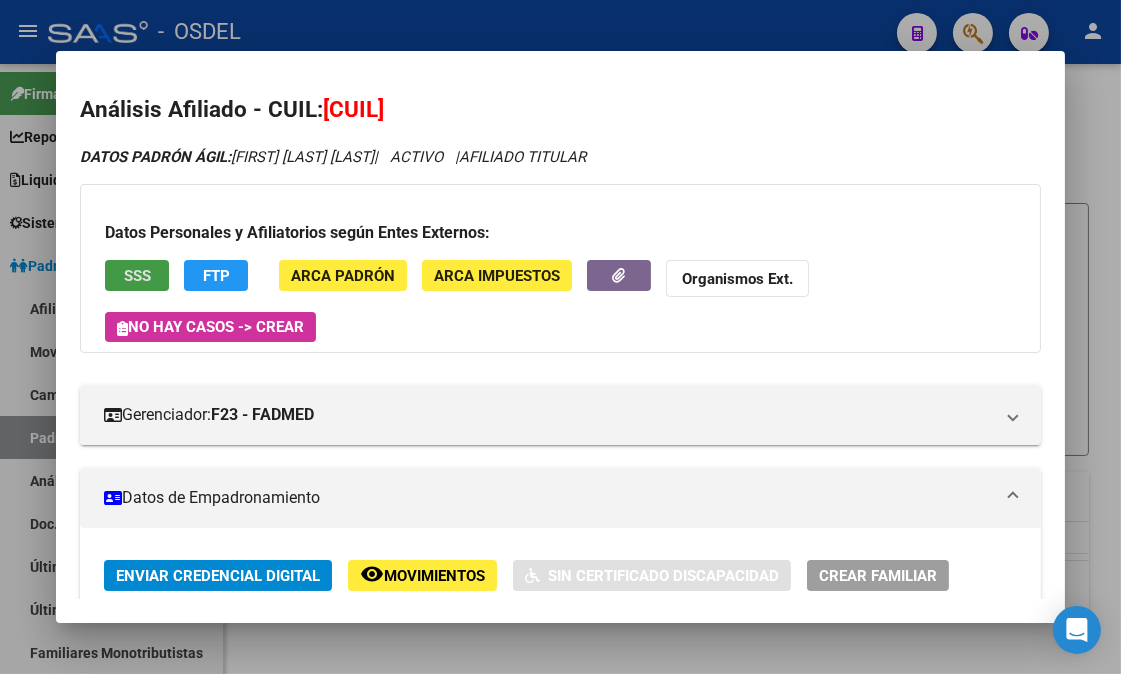 type 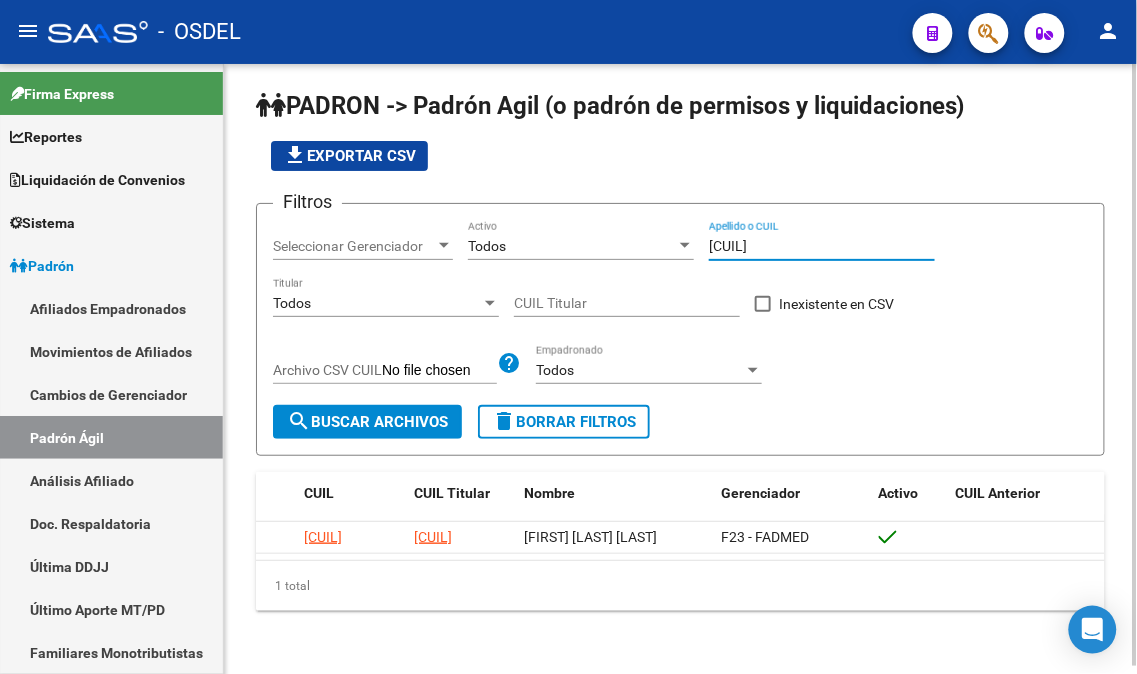 drag, startPoint x: 620, startPoint y: 253, endPoint x: 544, endPoint y: 253, distance: 76 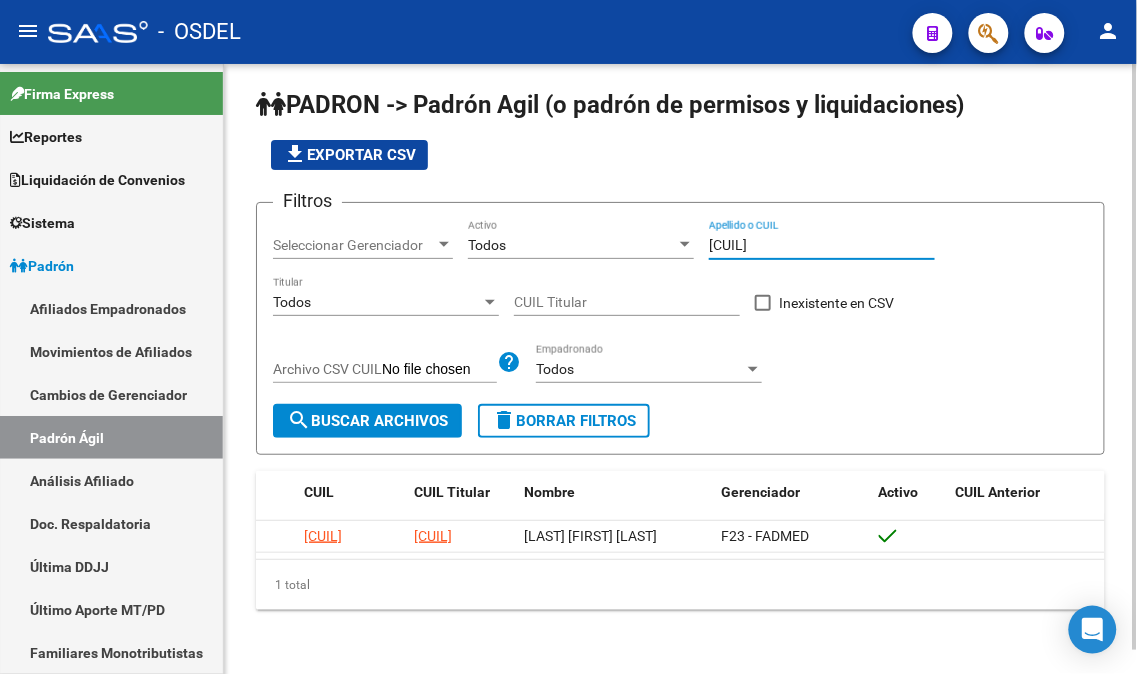scroll, scrollTop: 24, scrollLeft: 0, axis: vertical 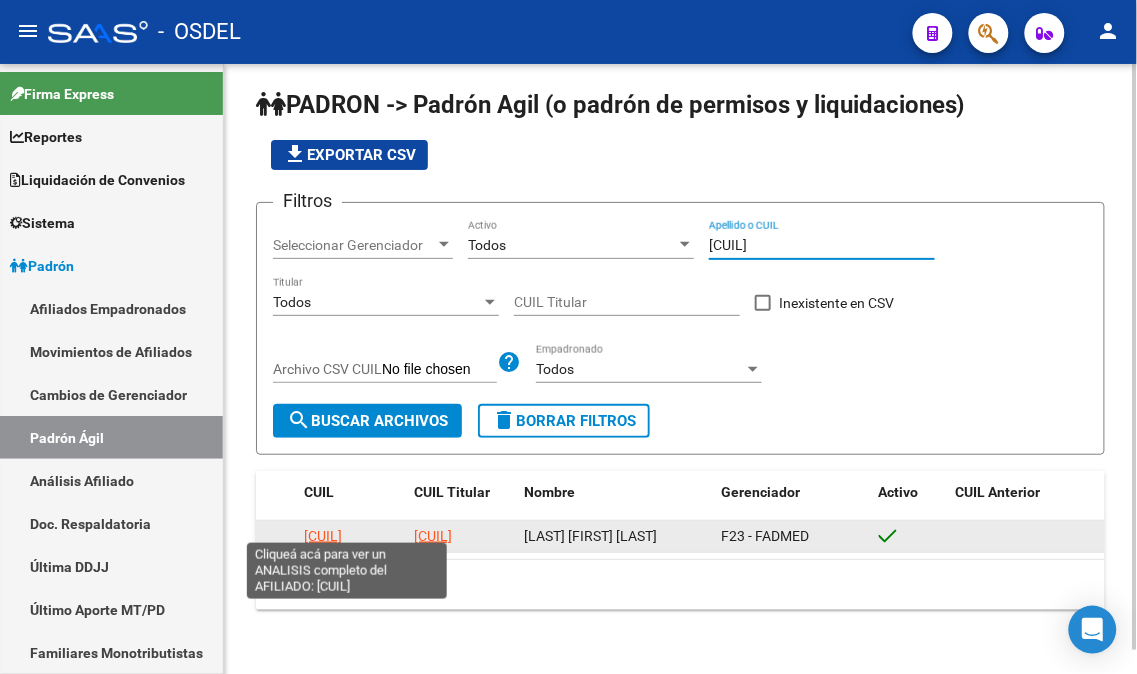 type on "[CUIL]" 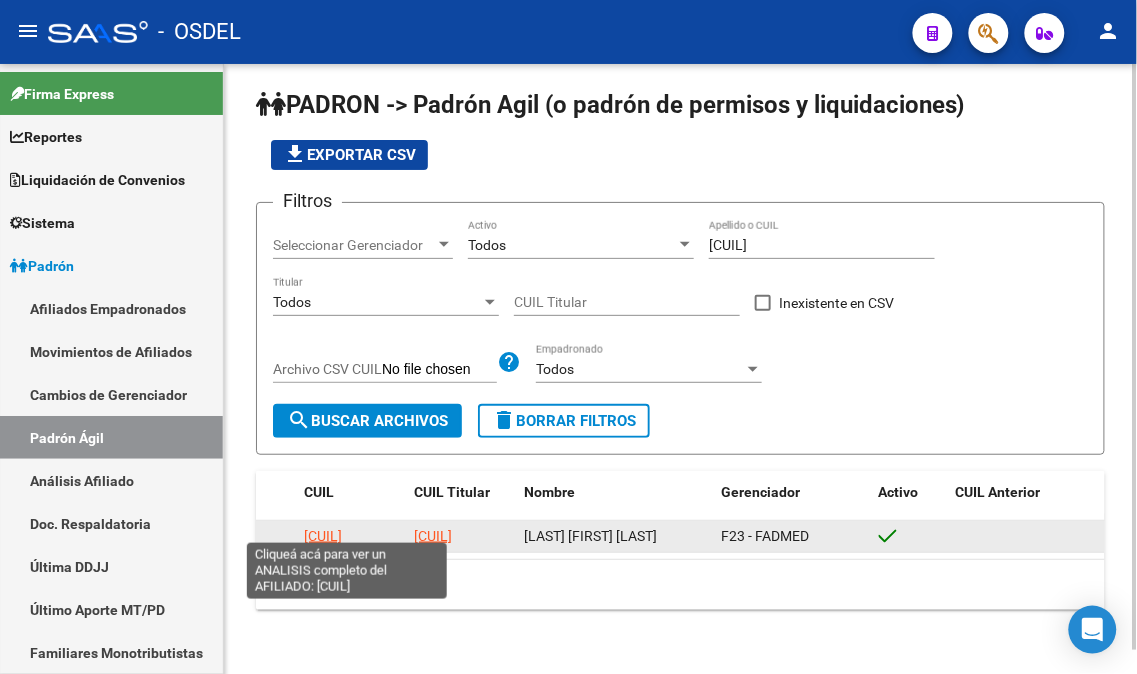 click on "[CUIL]" 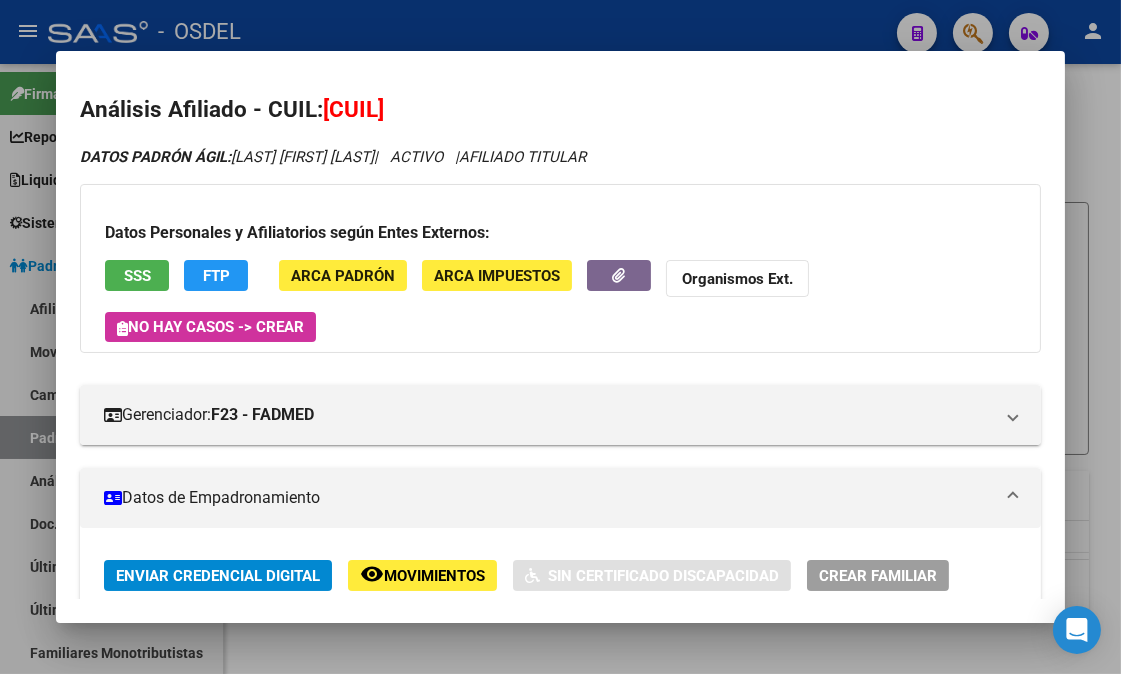 click on "SSS" at bounding box center [137, 276] 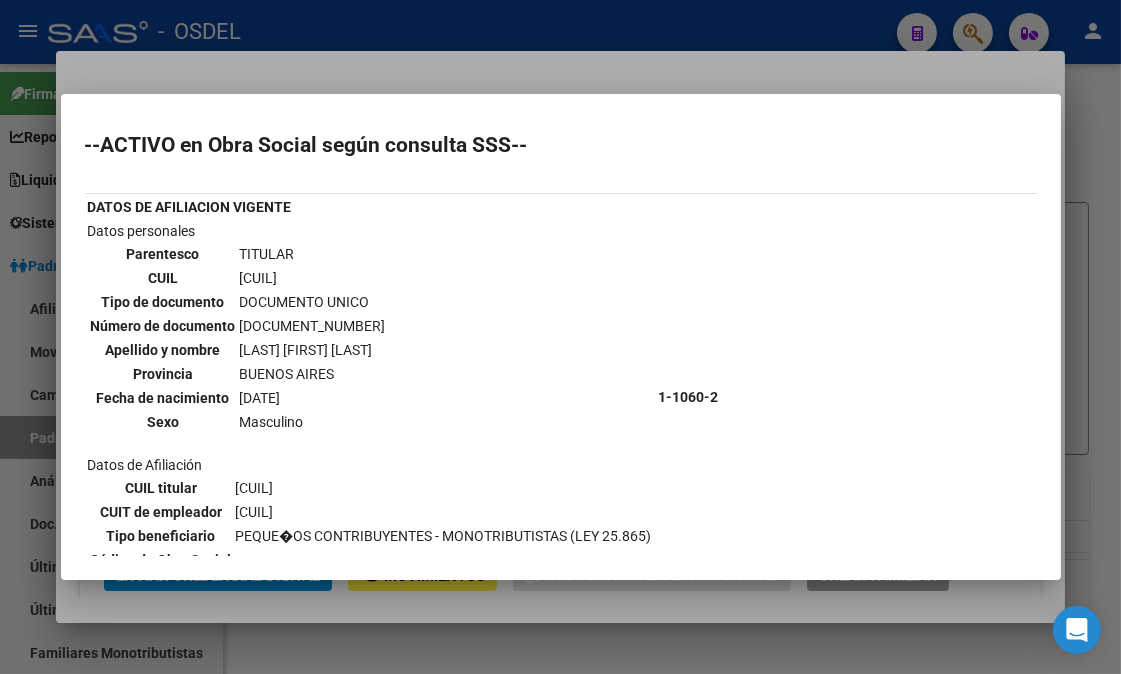 click at bounding box center [560, 337] 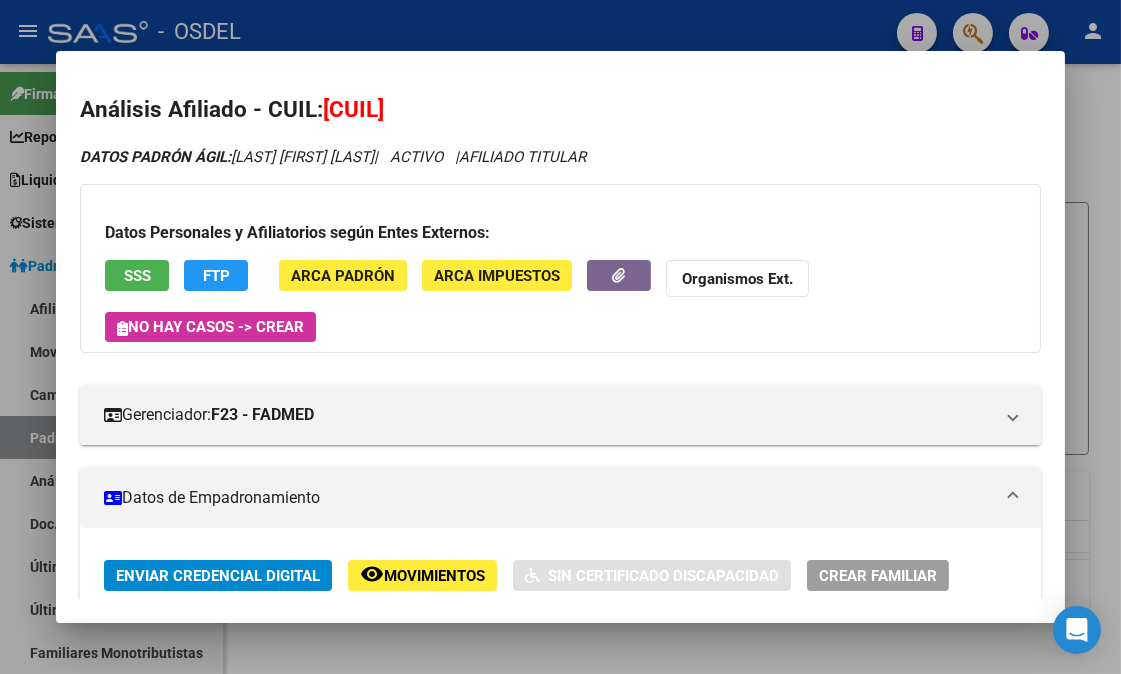 click on "FTP" 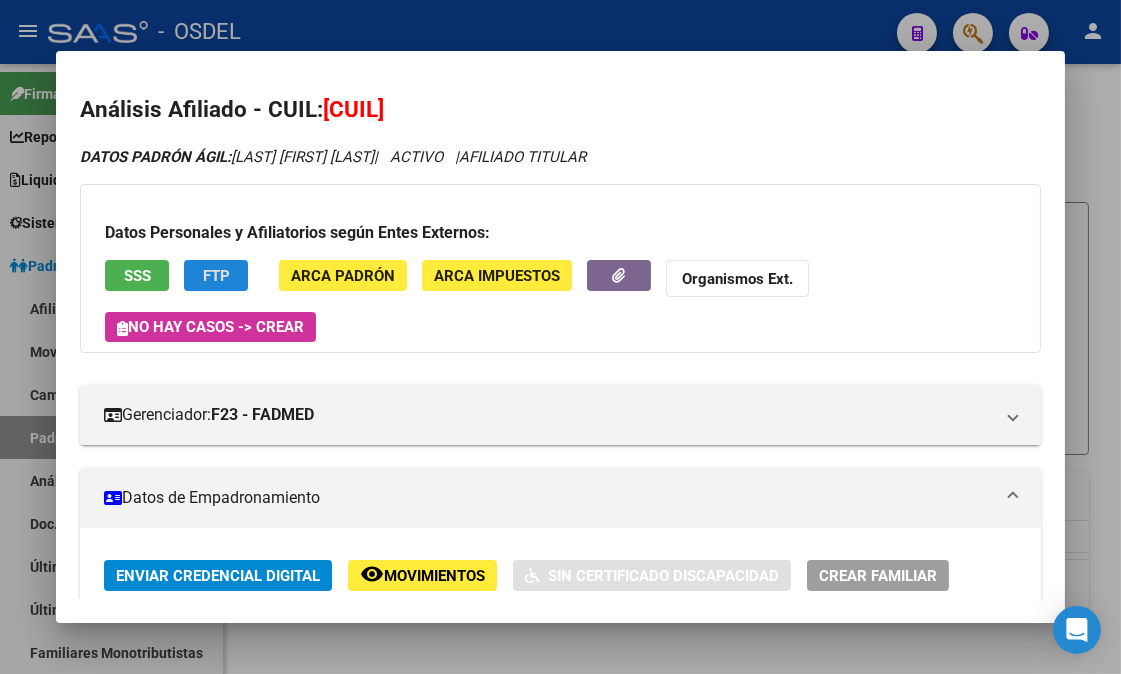 type 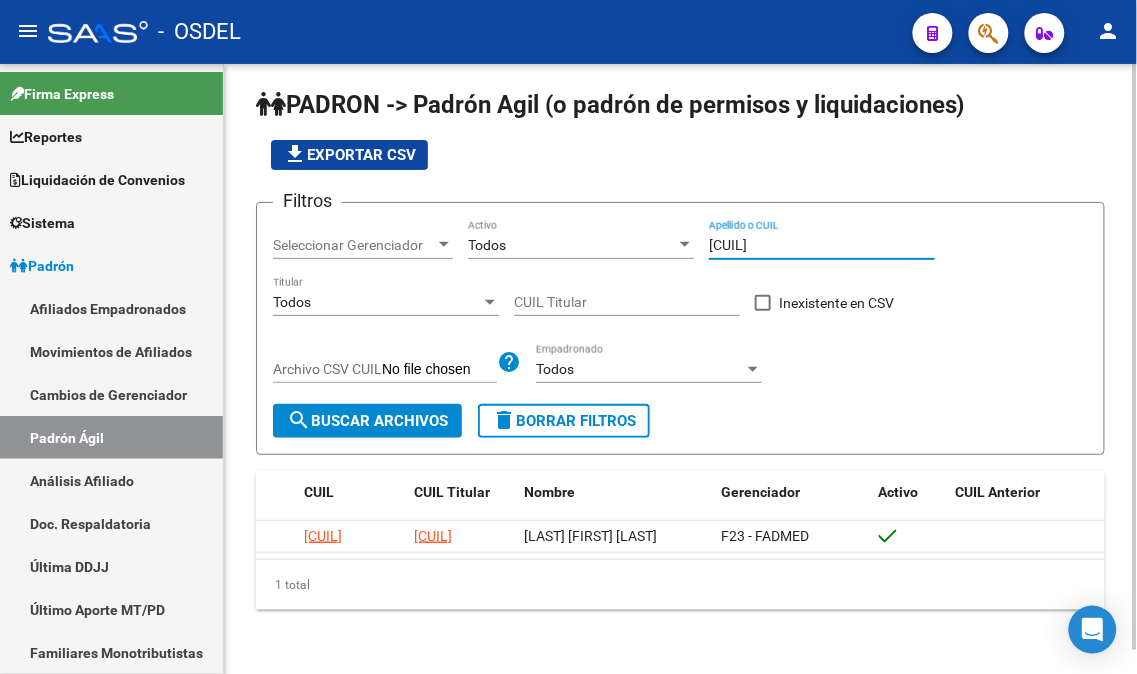 drag, startPoint x: 832, startPoint y: 231, endPoint x: 617, endPoint y: 207, distance: 216.33539 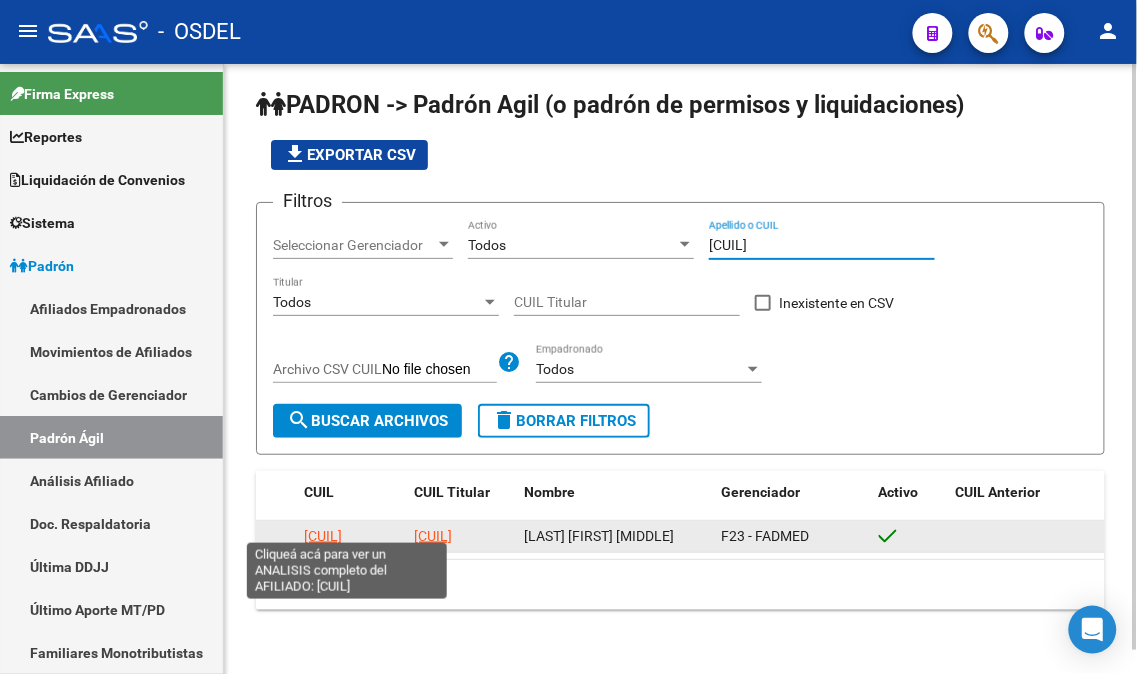 type on "[CUIL]" 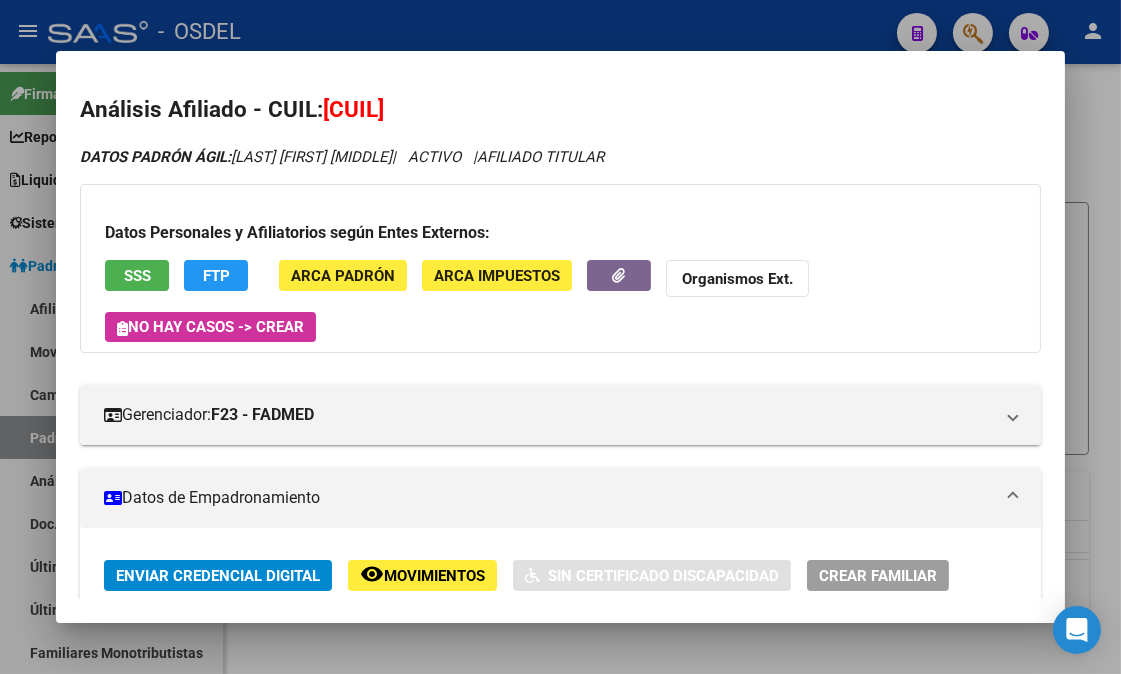 click on "SSS" at bounding box center (137, 276) 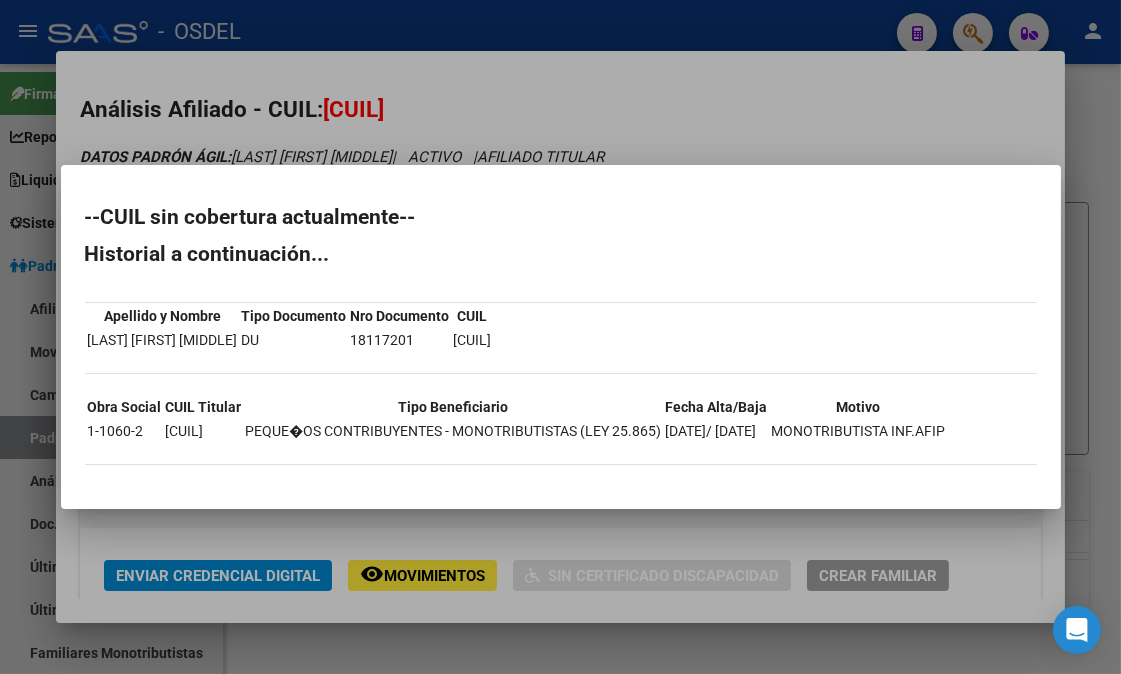 click at bounding box center (560, 337) 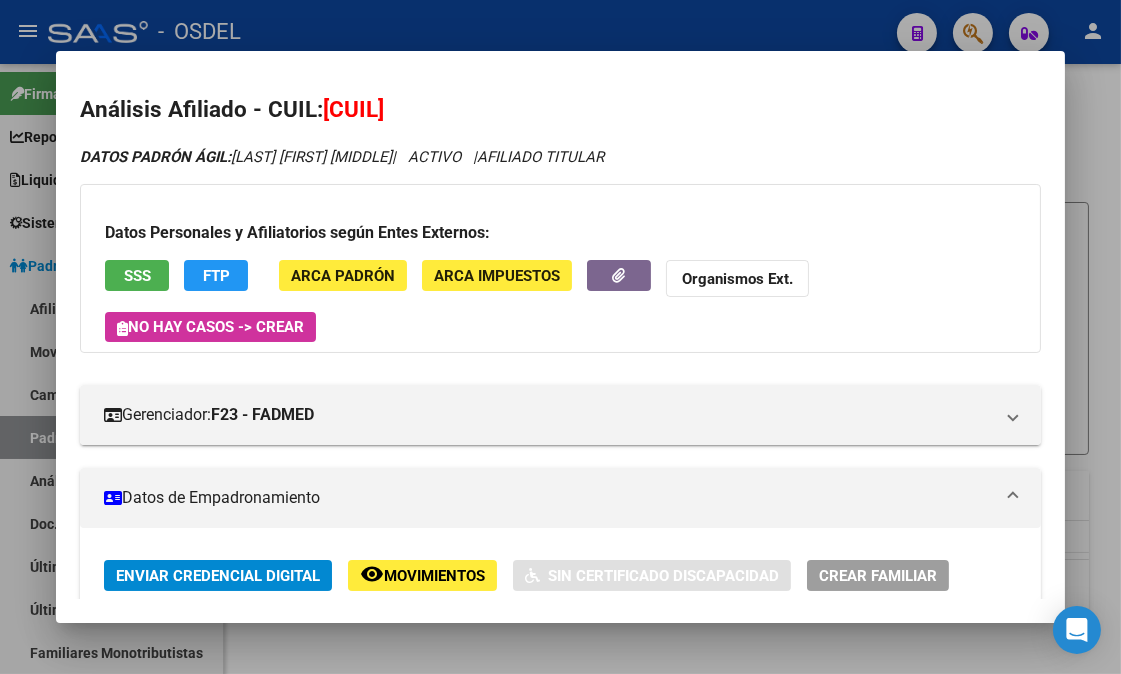 click on "FTP" 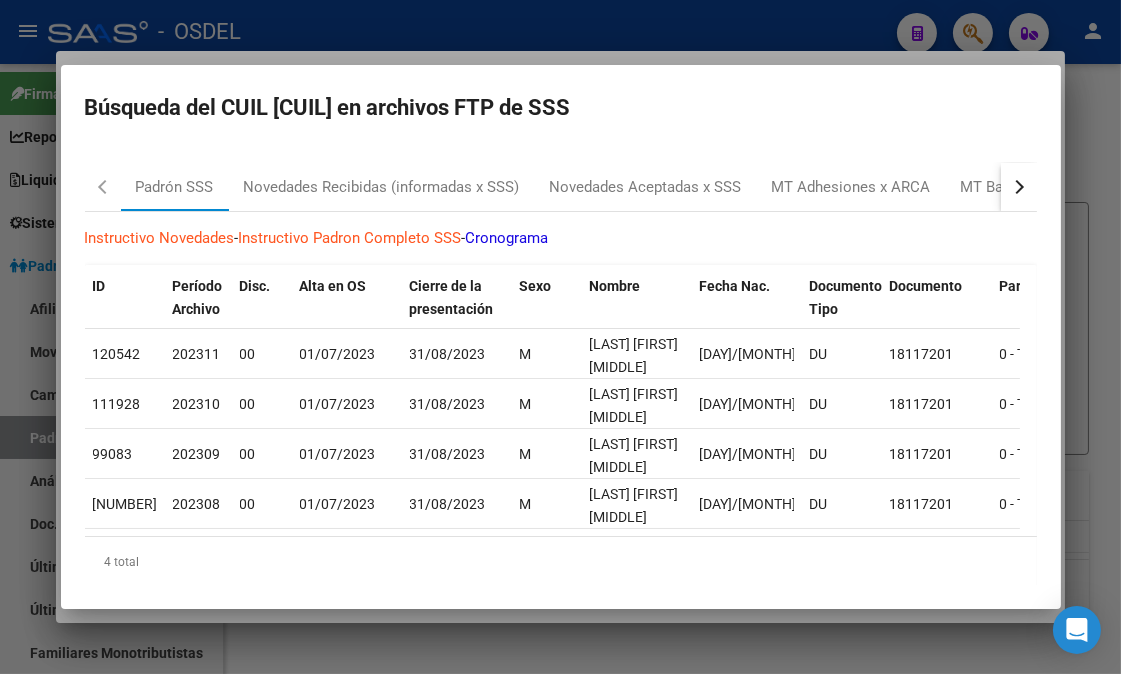 click at bounding box center [560, 337] 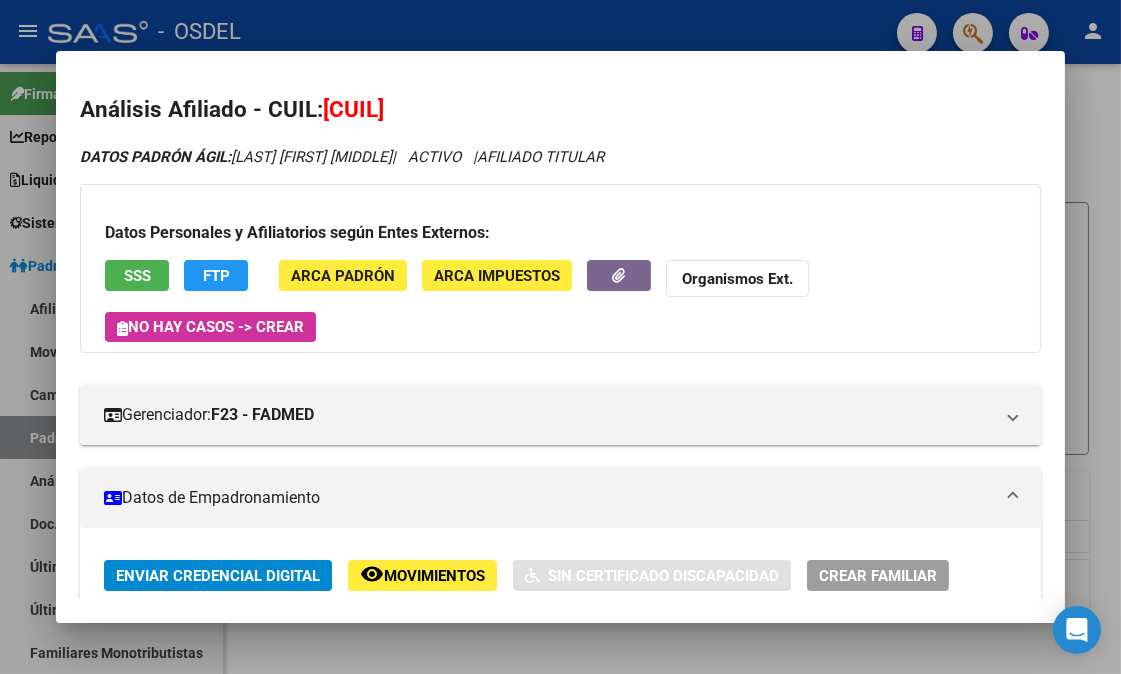 click at bounding box center (560, 337) 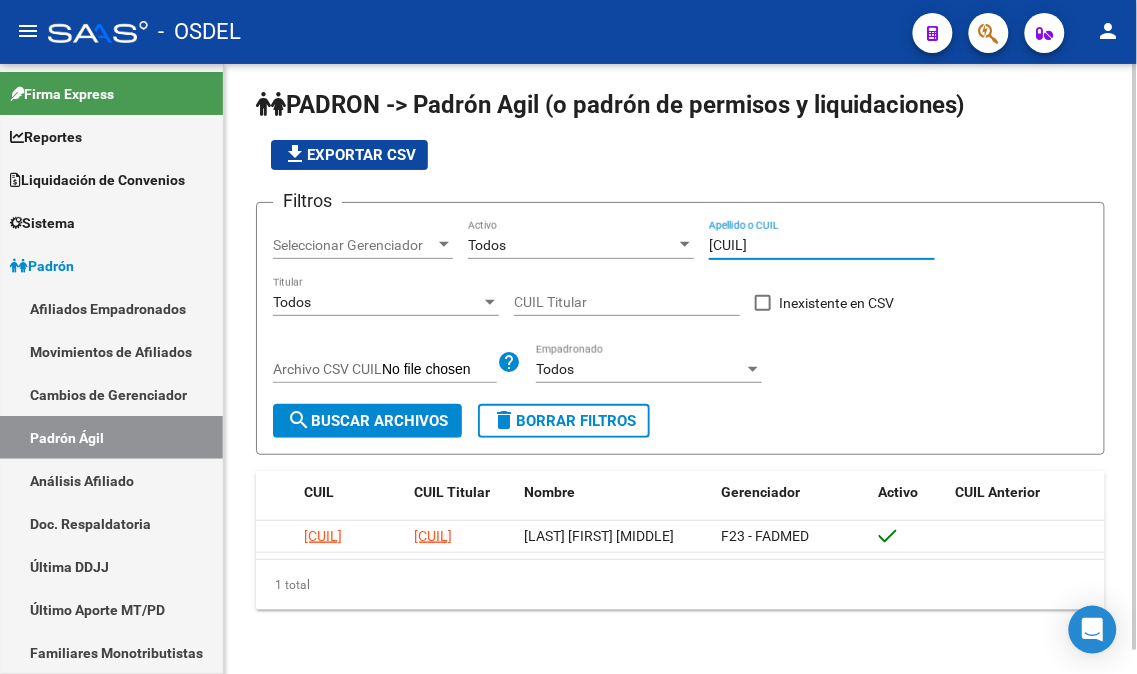 drag, startPoint x: 801, startPoint y: 231, endPoint x: 652, endPoint y: 238, distance: 149.16434 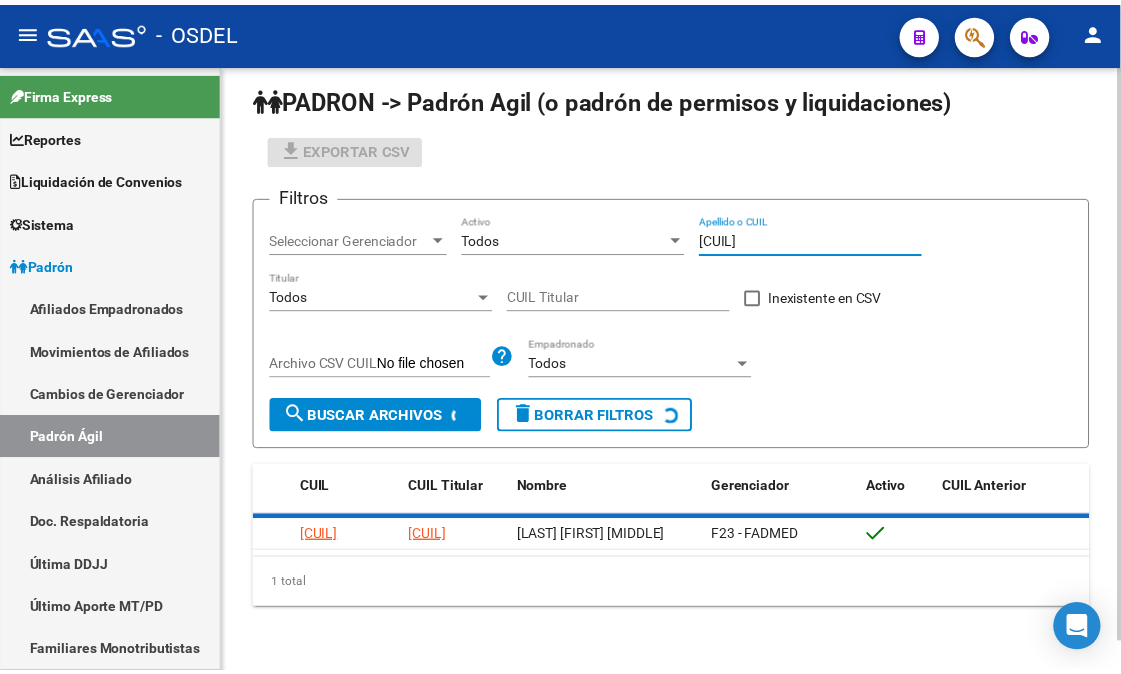 scroll, scrollTop: 7, scrollLeft: 0, axis: vertical 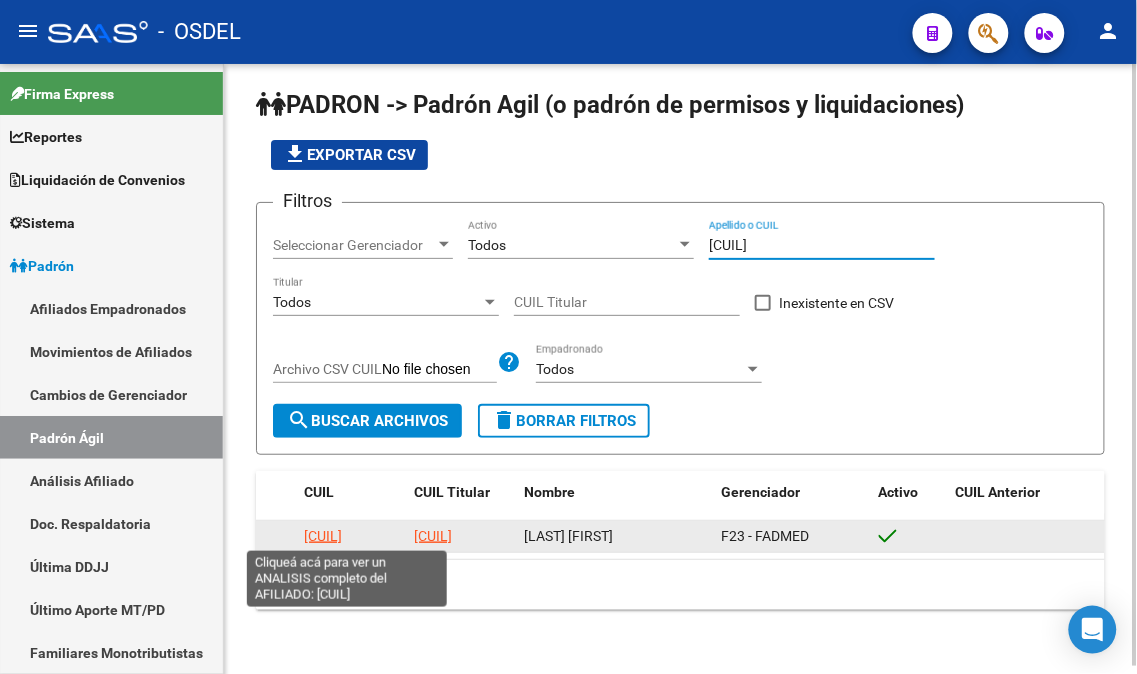 type on "[CUIL]" 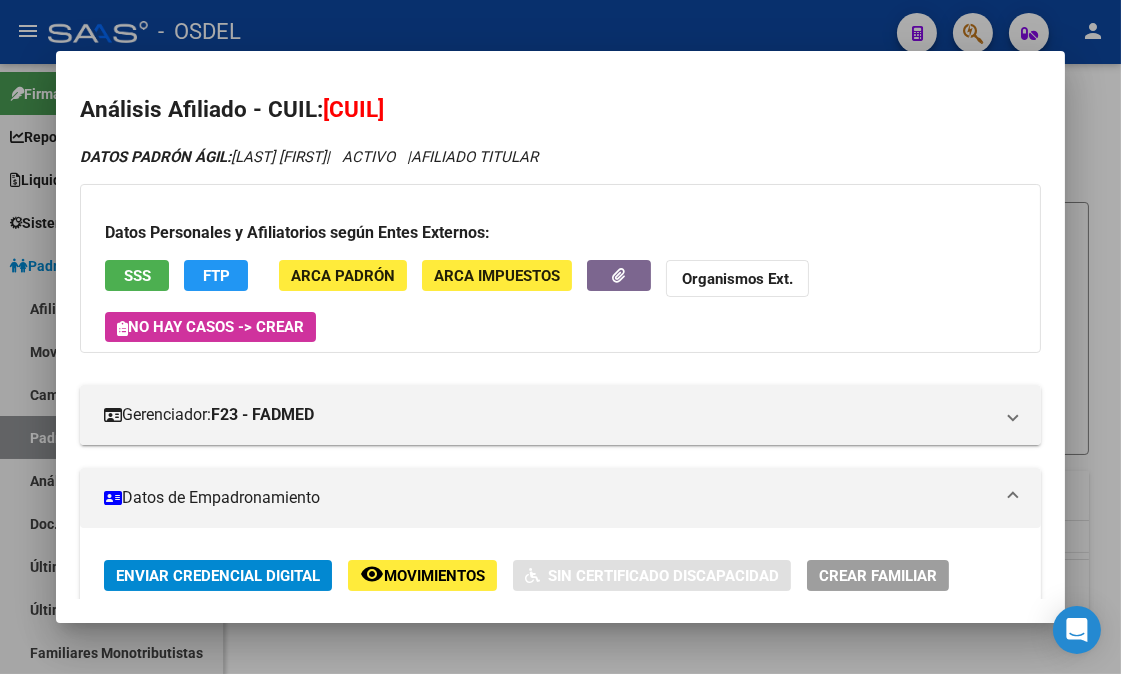 click on "SSS" at bounding box center (137, 275) 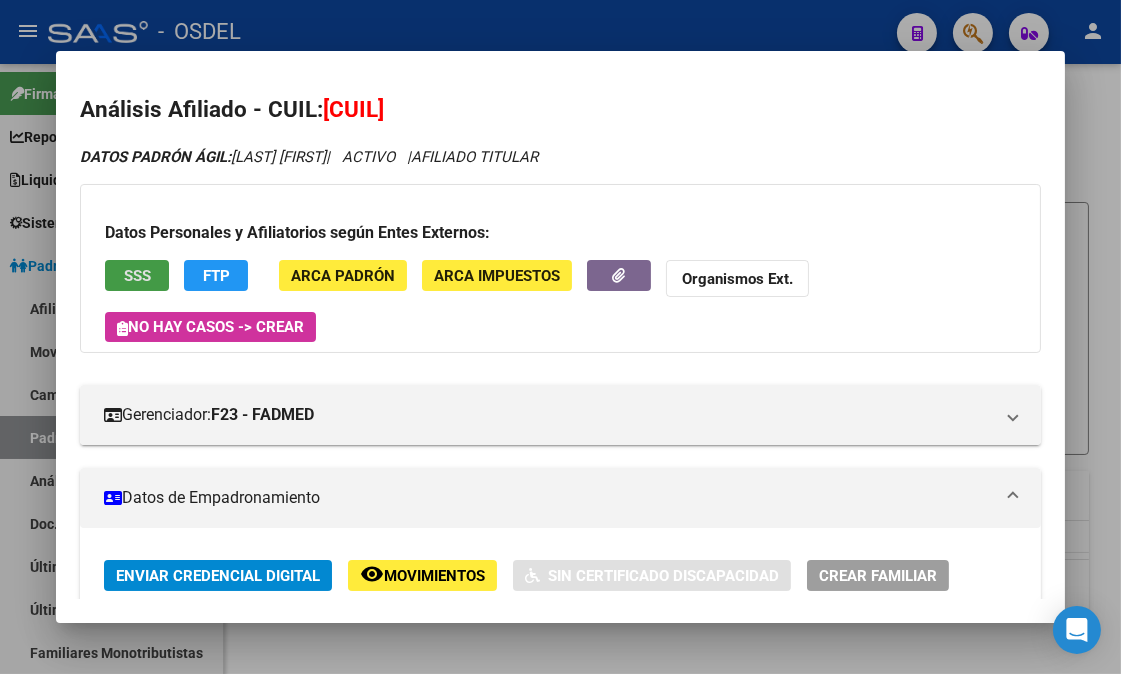 click on "FTP" 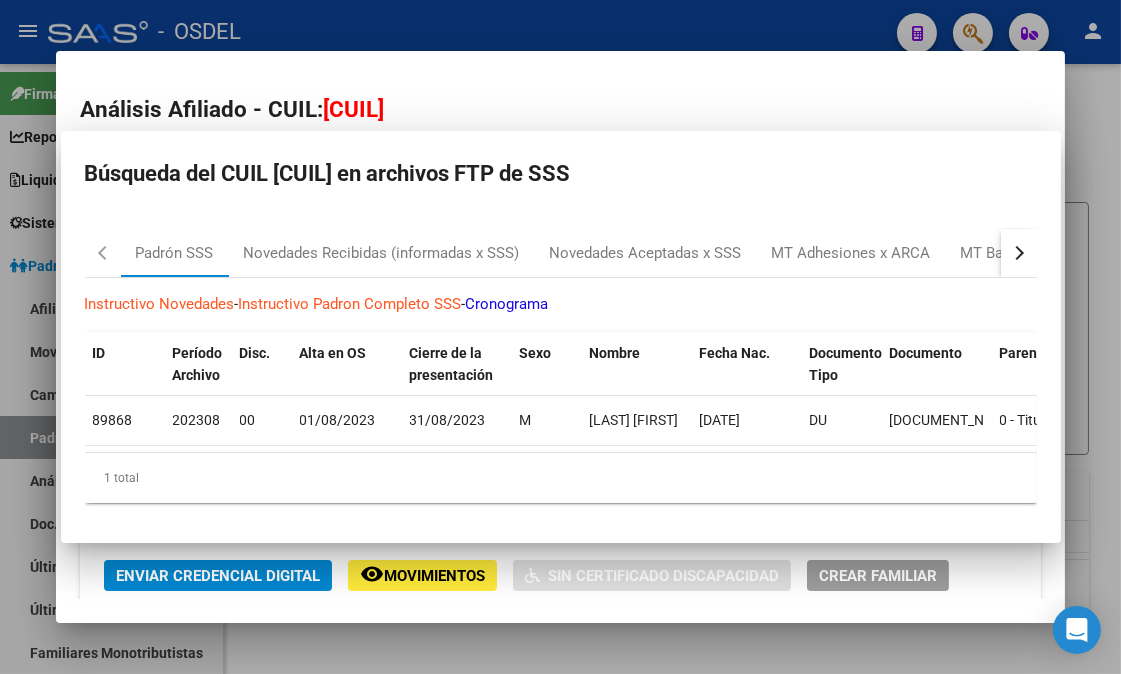 type 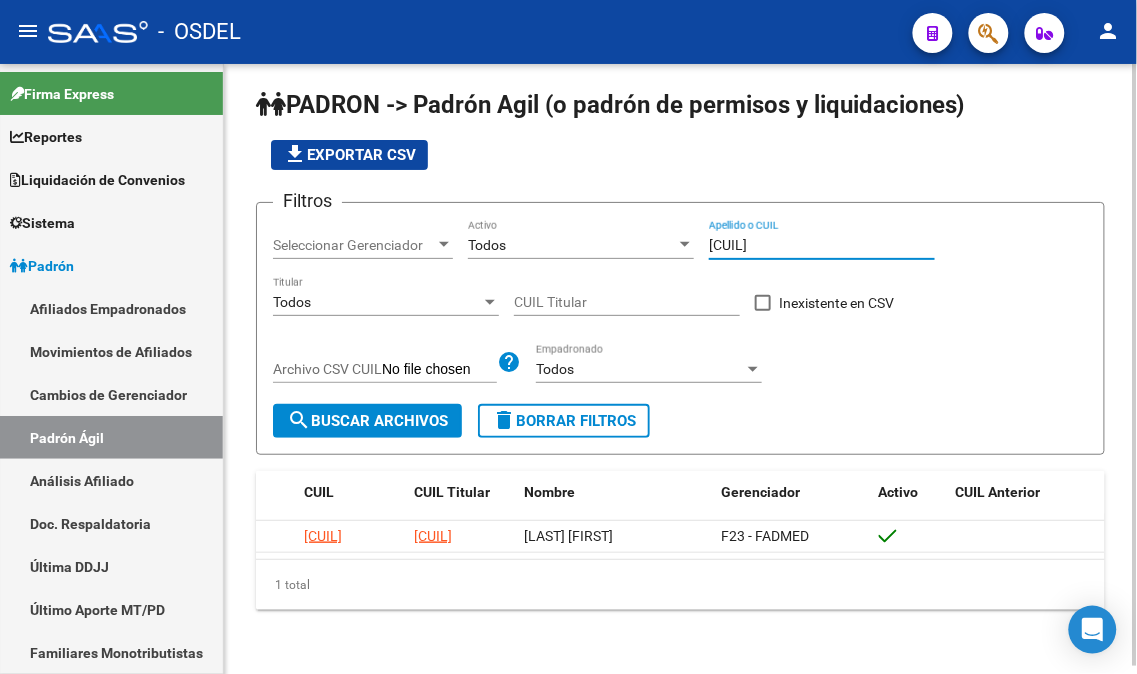 drag, startPoint x: 807, startPoint y: 243, endPoint x: 628, endPoint y: 228, distance: 179.6274 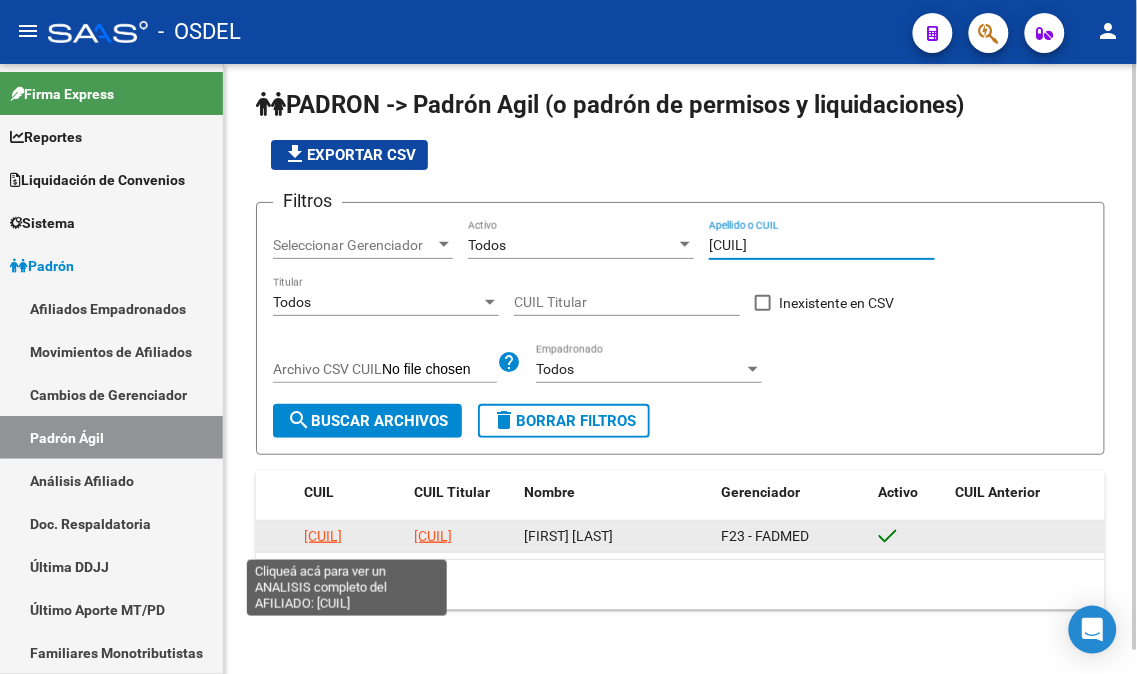 type on "[CUIL]" 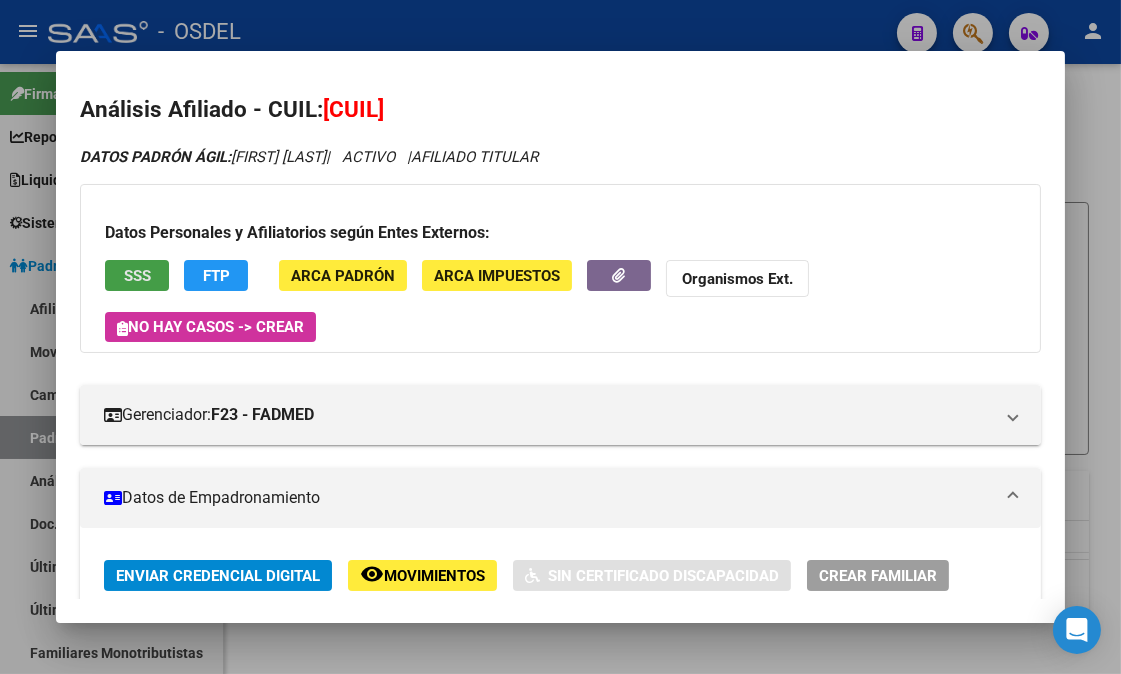 click on "SSS" at bounding box center [137, 275] 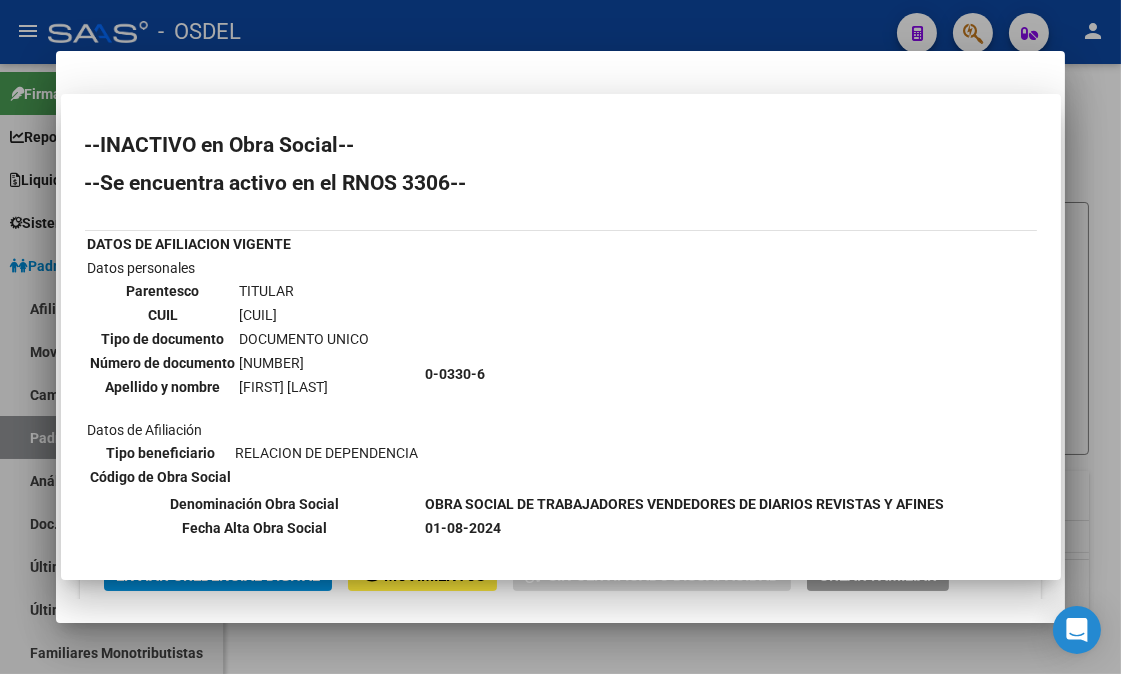 type 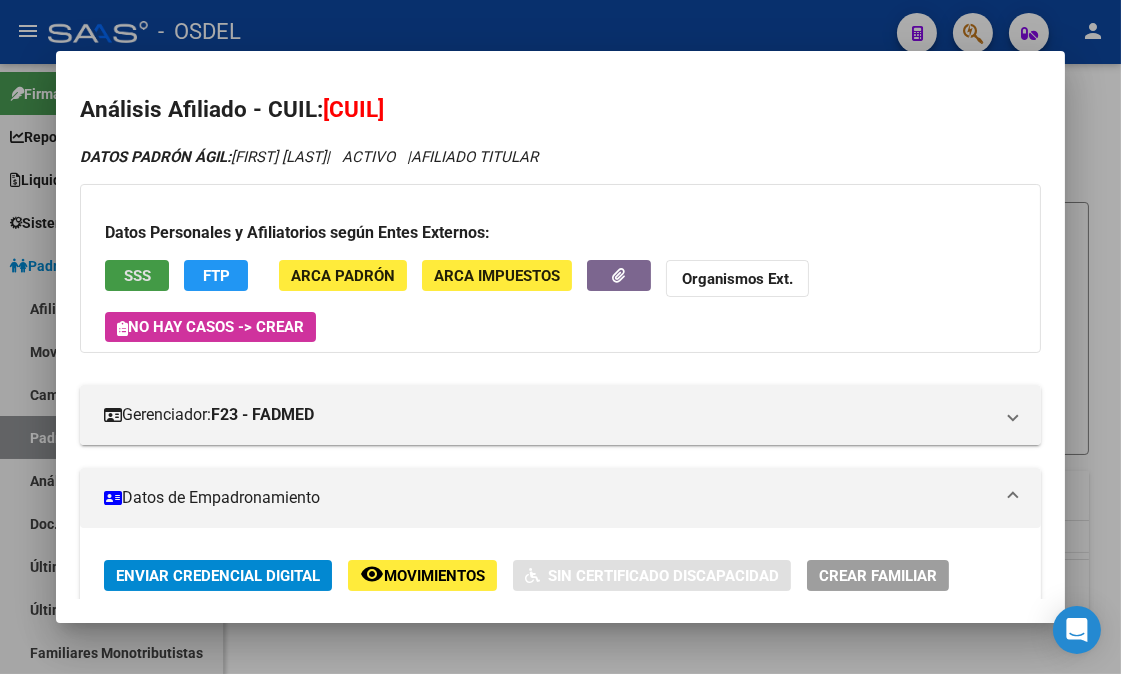 click on "FTP" 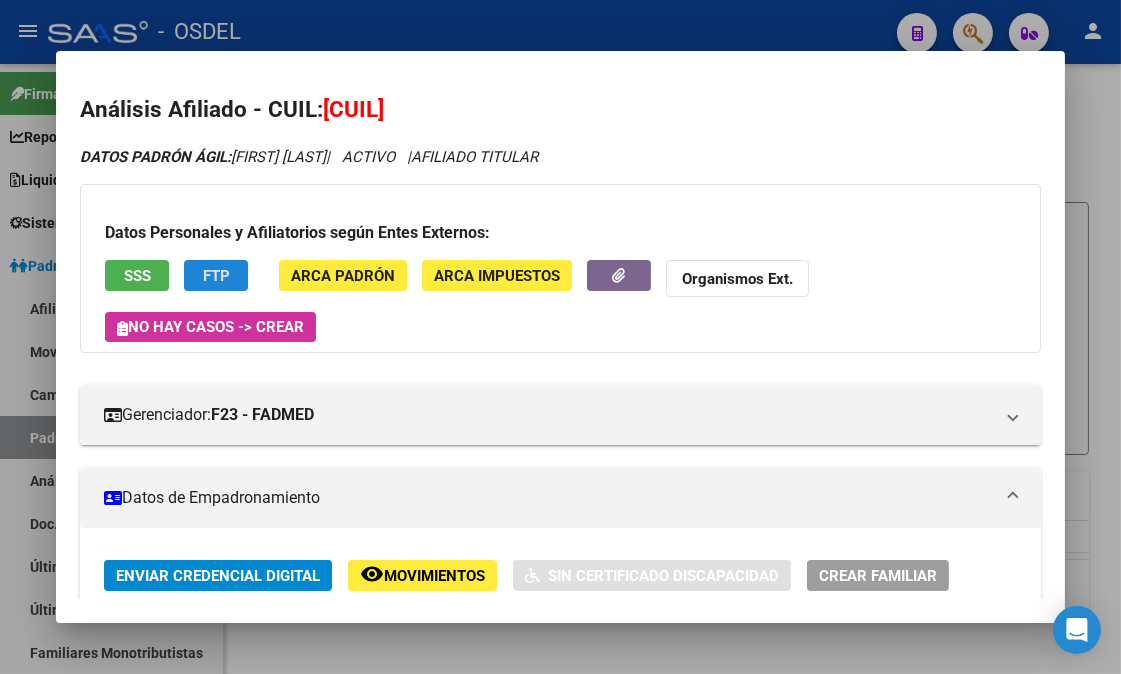 type 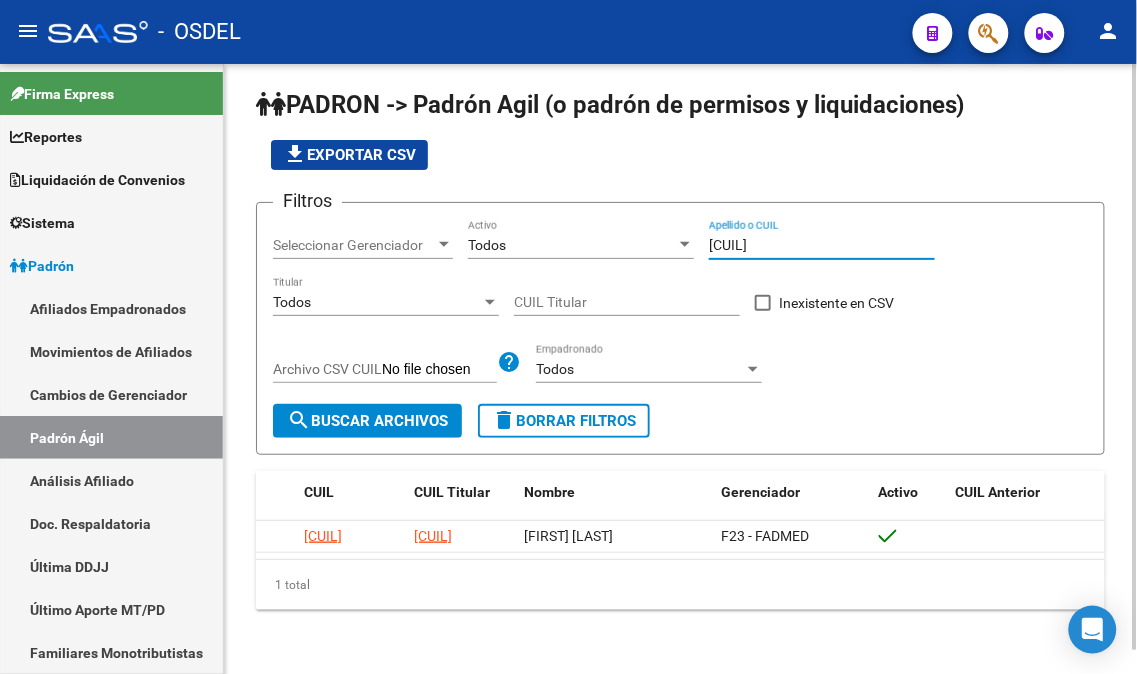 drag, startPoint x: 845, startPoint y: 244, endPoint x: 653, endPoint y: 222, distance: 193.2563 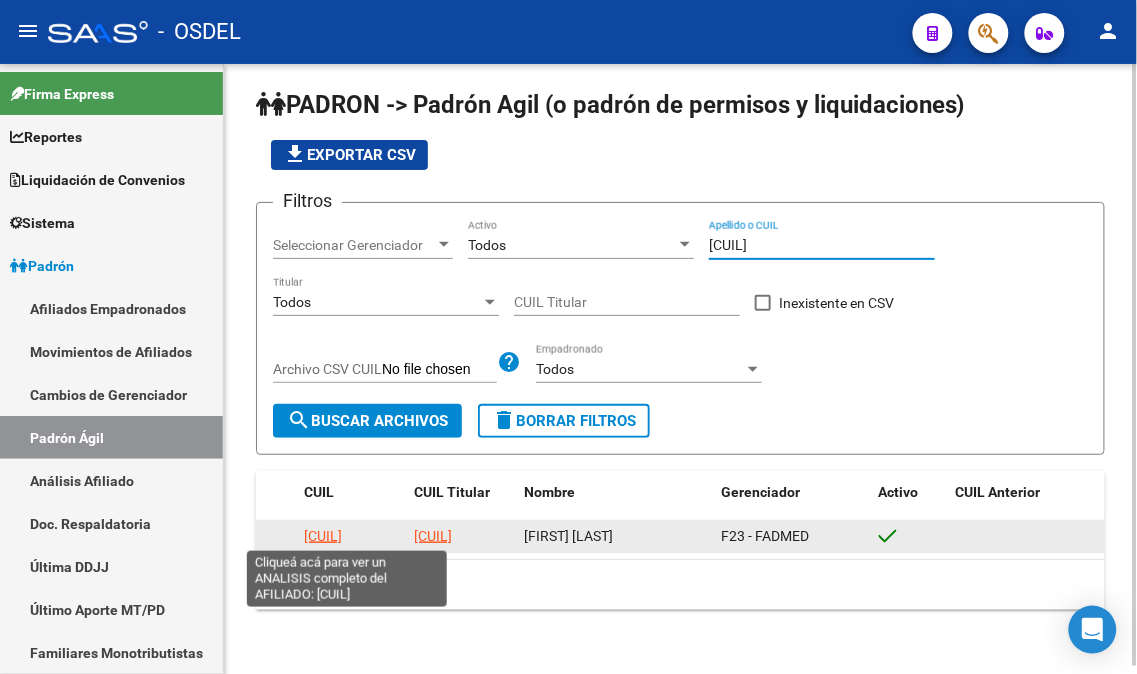 type on "[CUIL]" 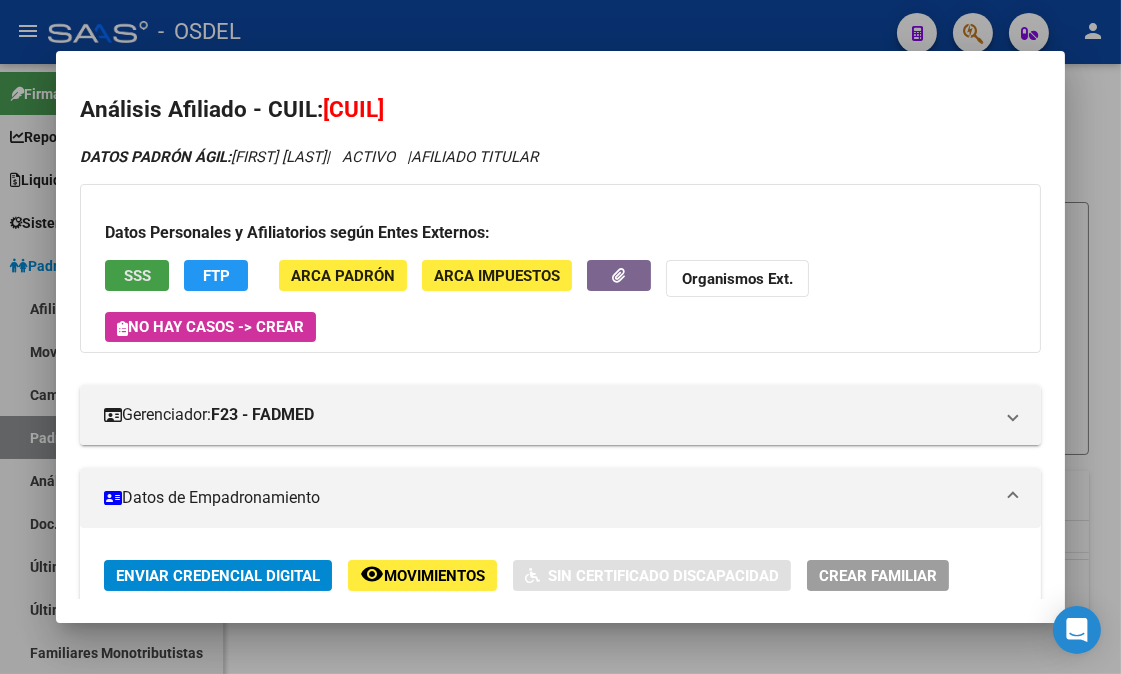 click on "SSS" at bounding box center [137, 276] 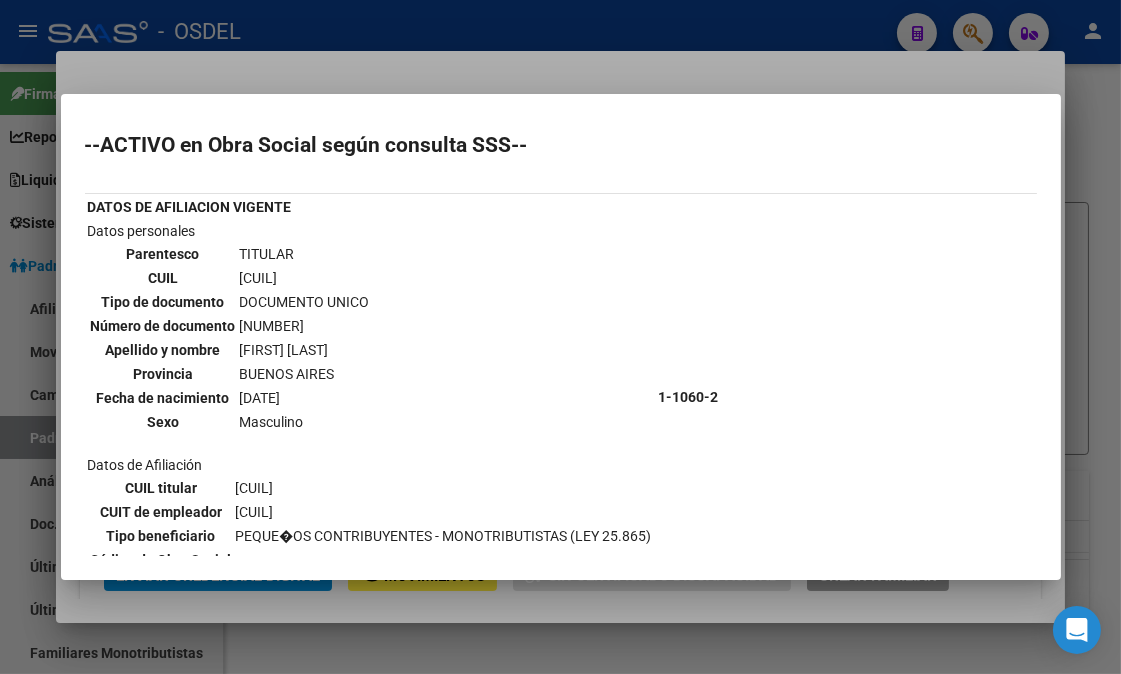 type 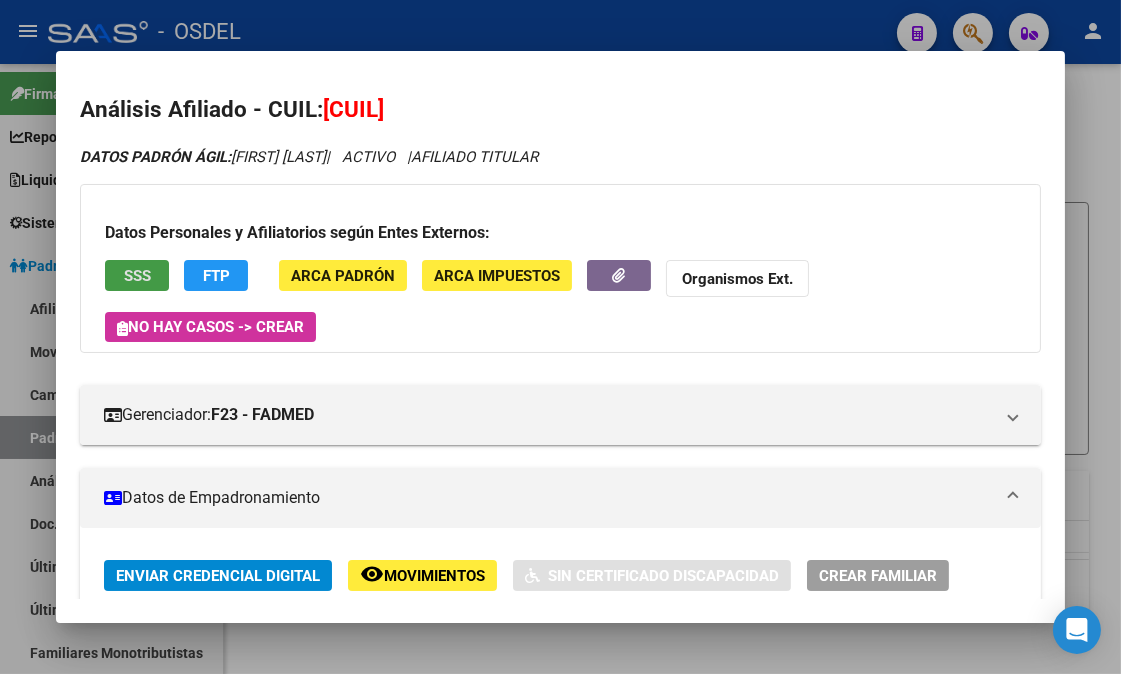 click on "FTP" 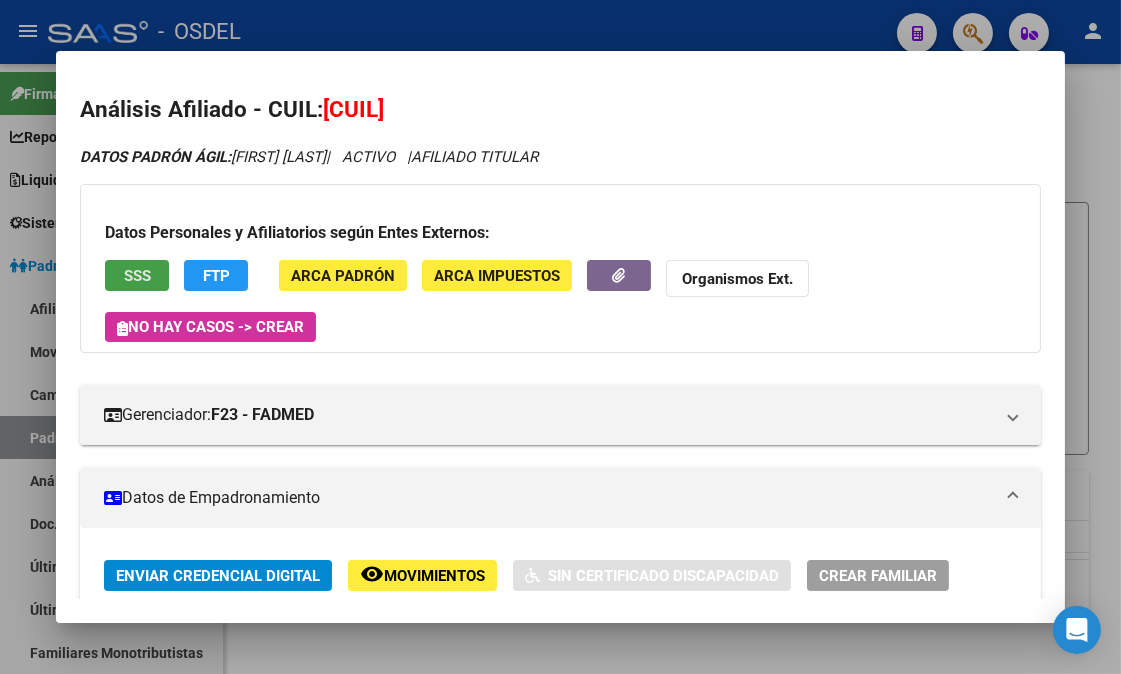 click on "SSS" at bounding box center (137, 275) 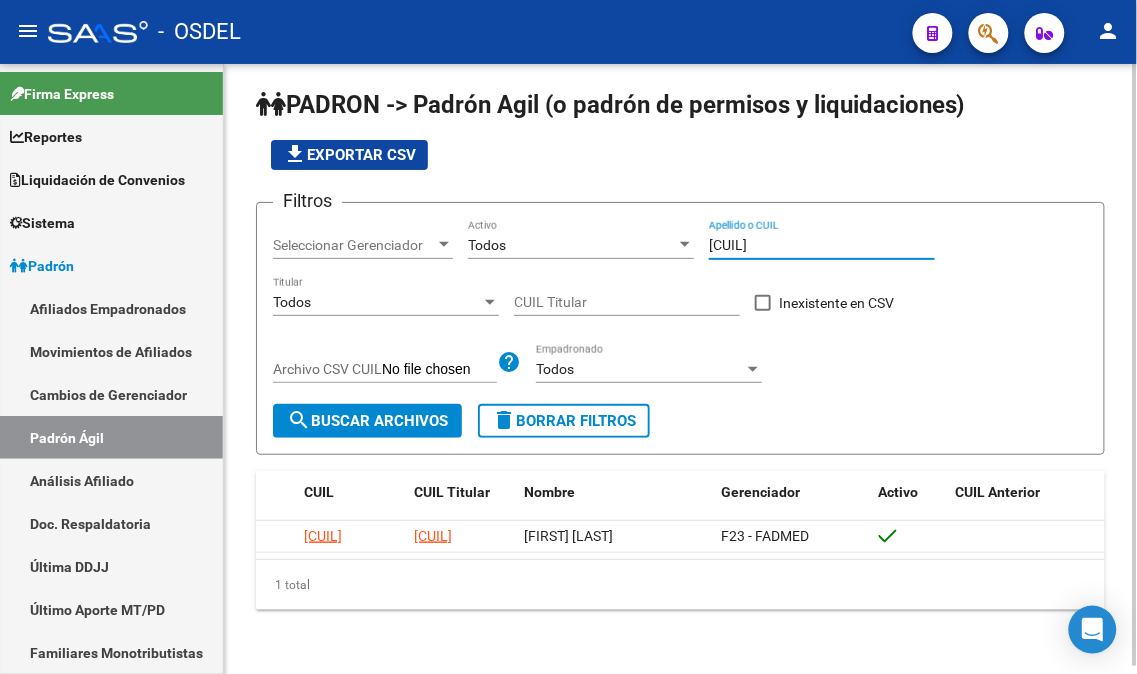 drag, startPoint x: 791, startPoint y: 241, endPoint x: 614, endPoint y: 238, distance: 177.02542 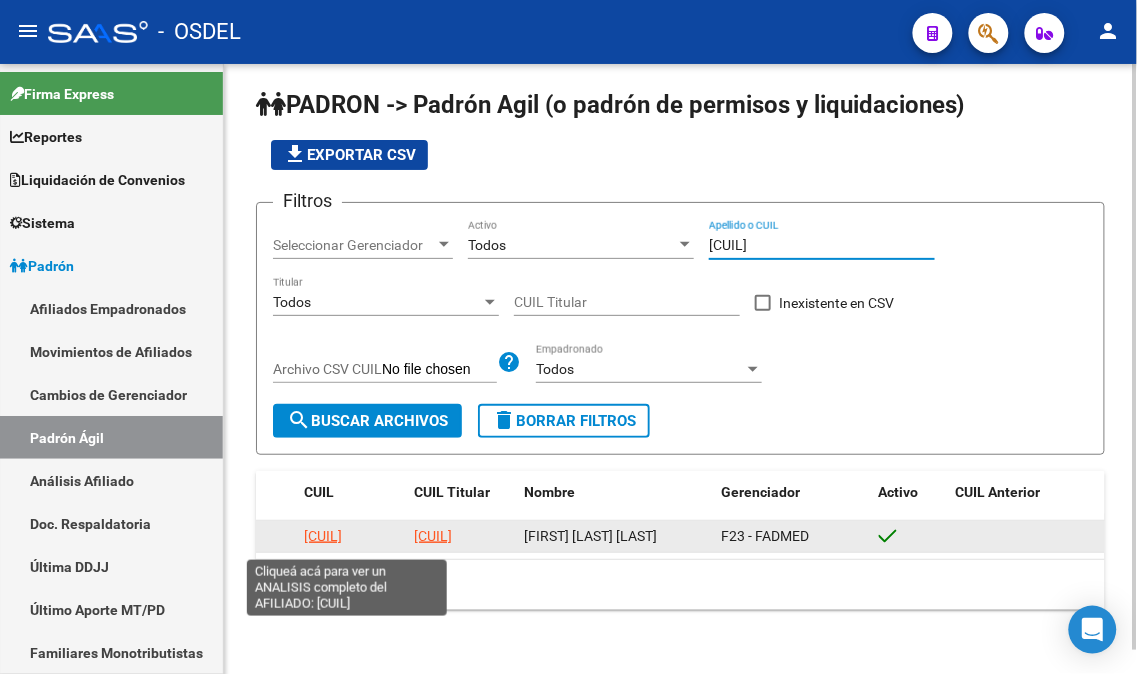 type on "[CUIL]" 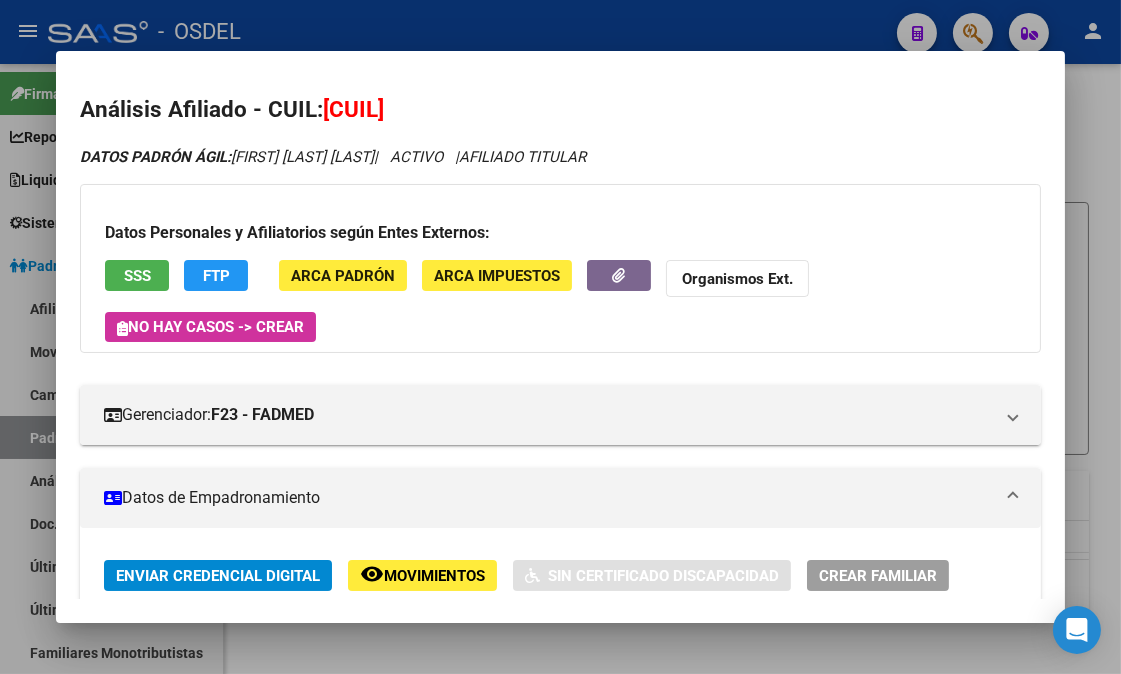 click on "SSS" at bounding box center (137, 275) 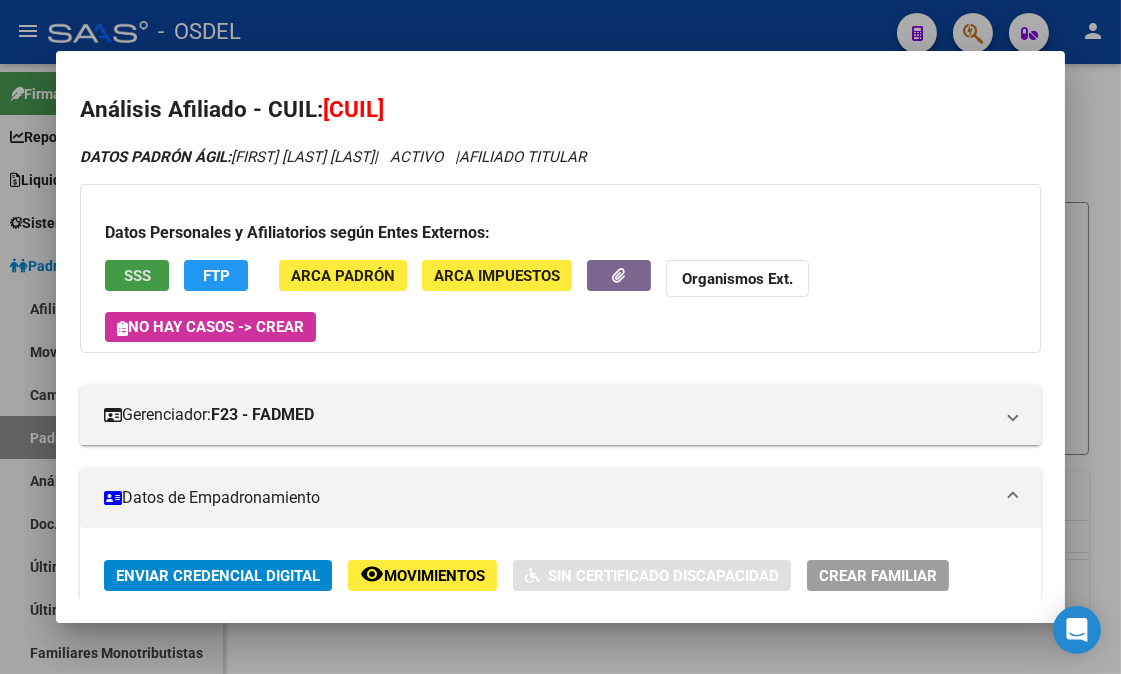 click on "FTP" 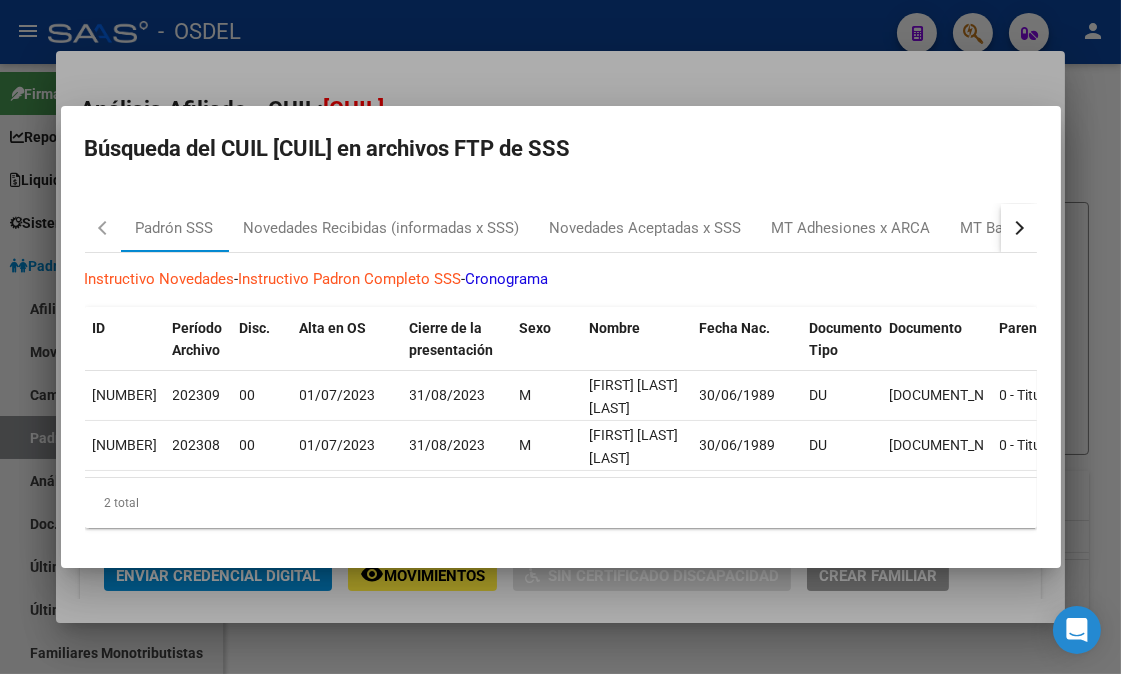 click at bounding box center [560, 337] 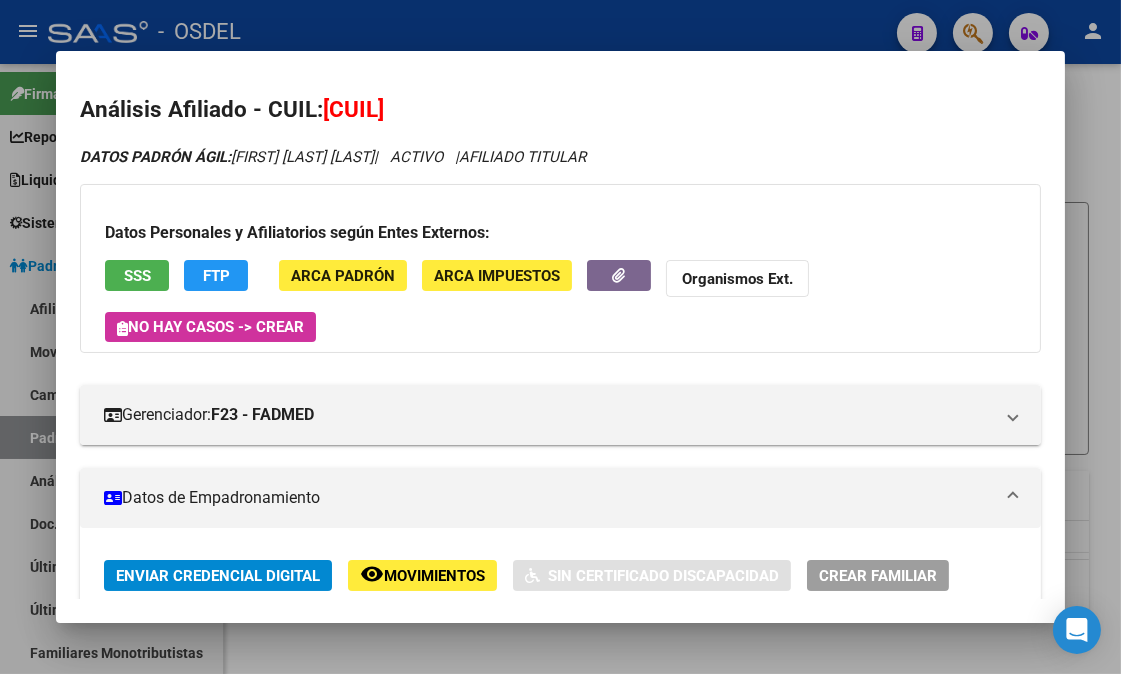 type 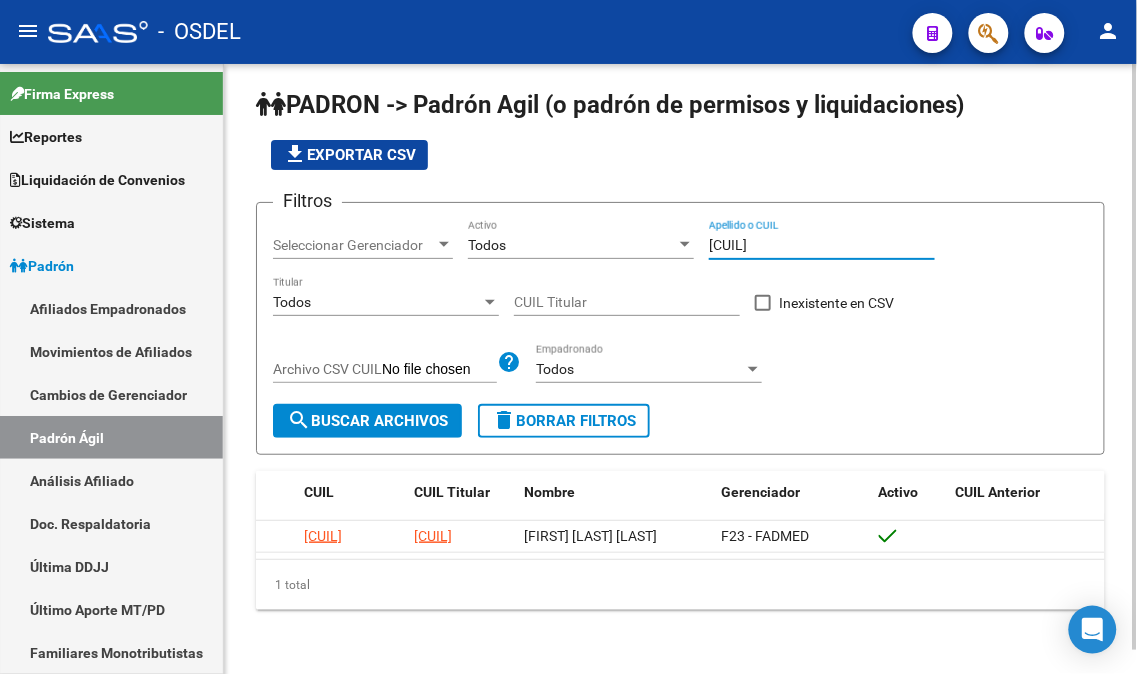 drag, startPoint x: 816, startPoint y: 246, endPoint x: 646, endPoint y: 224, distance: 171.41762 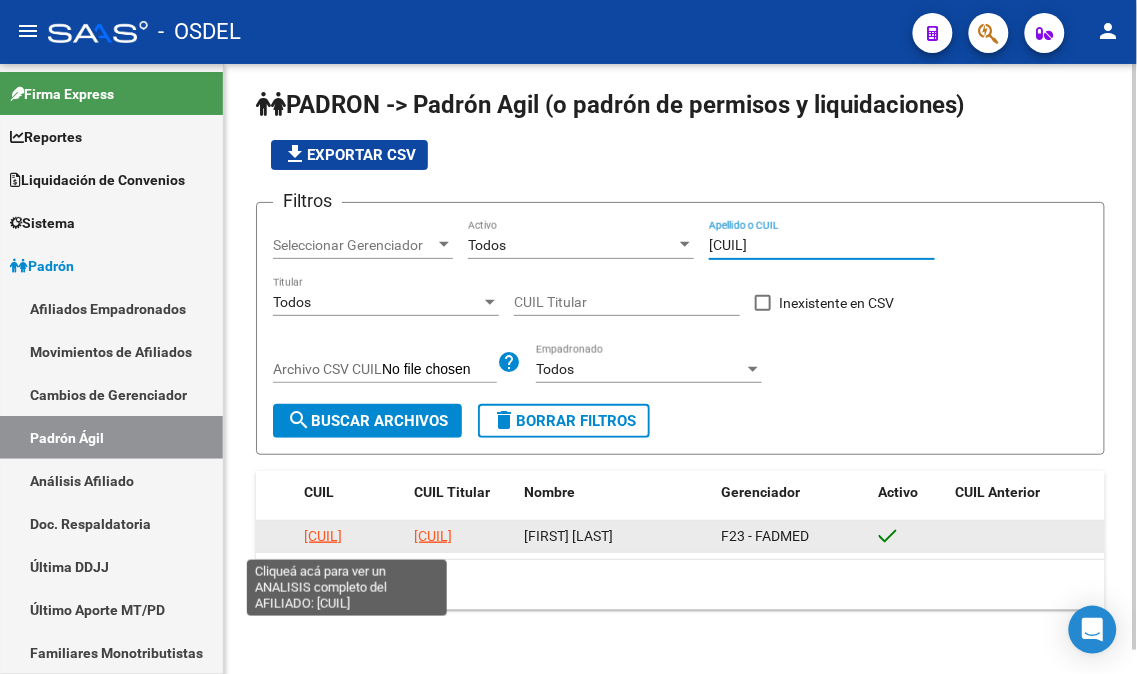 type on "[CUIL]" 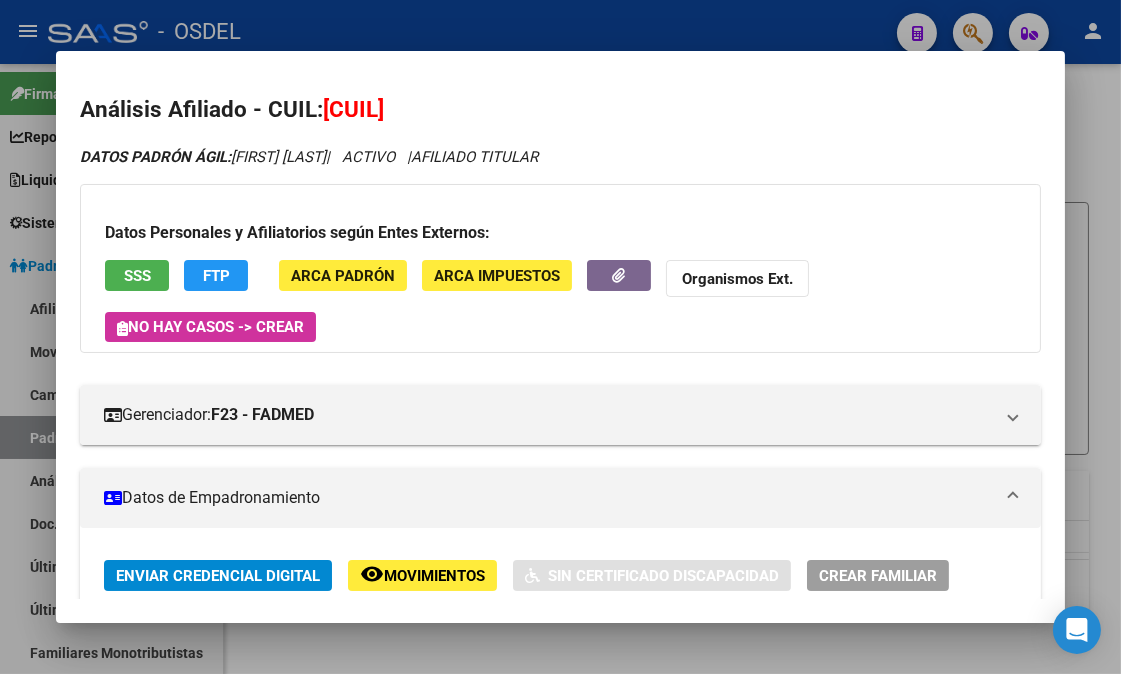 click on "SSS" at bounding box center (137, 276) 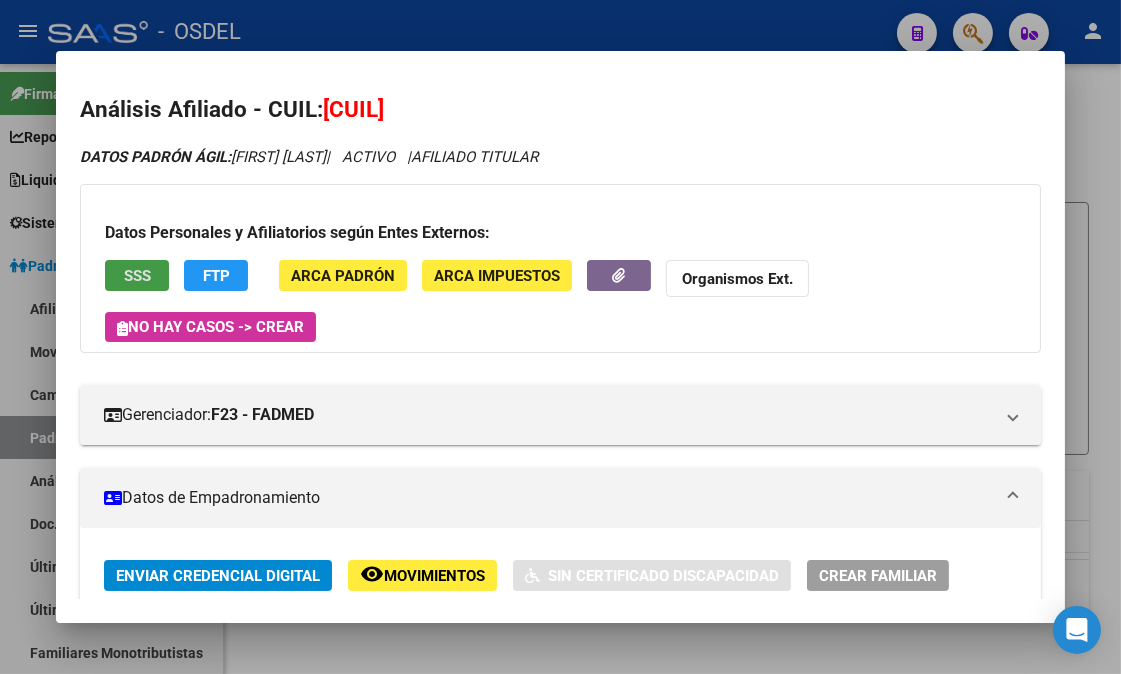 click on "FTP" 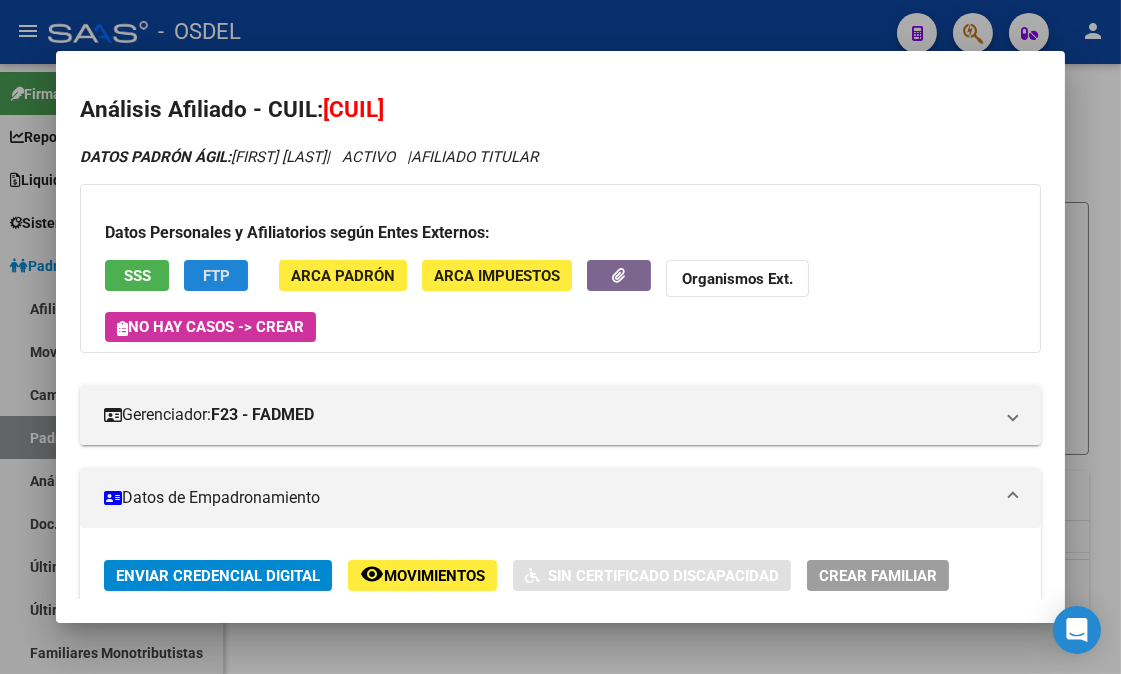 type 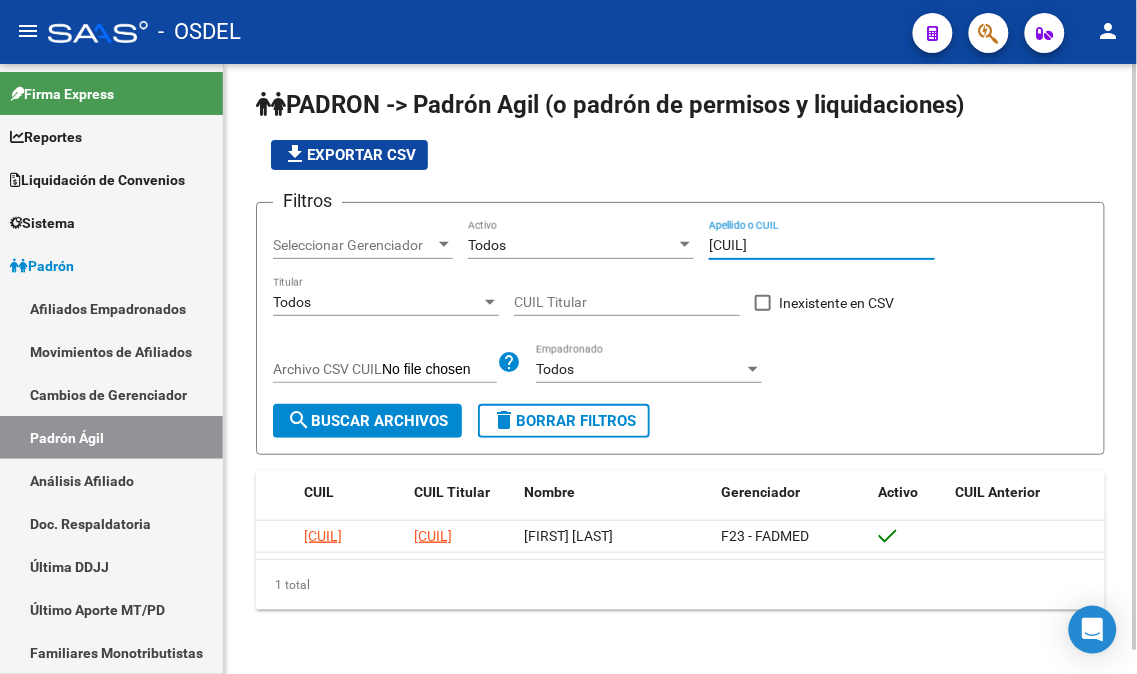 drag, startPoint x: 636, startPoint y: 231, endPoint x: 611, endPoint y: 231, distance: 25 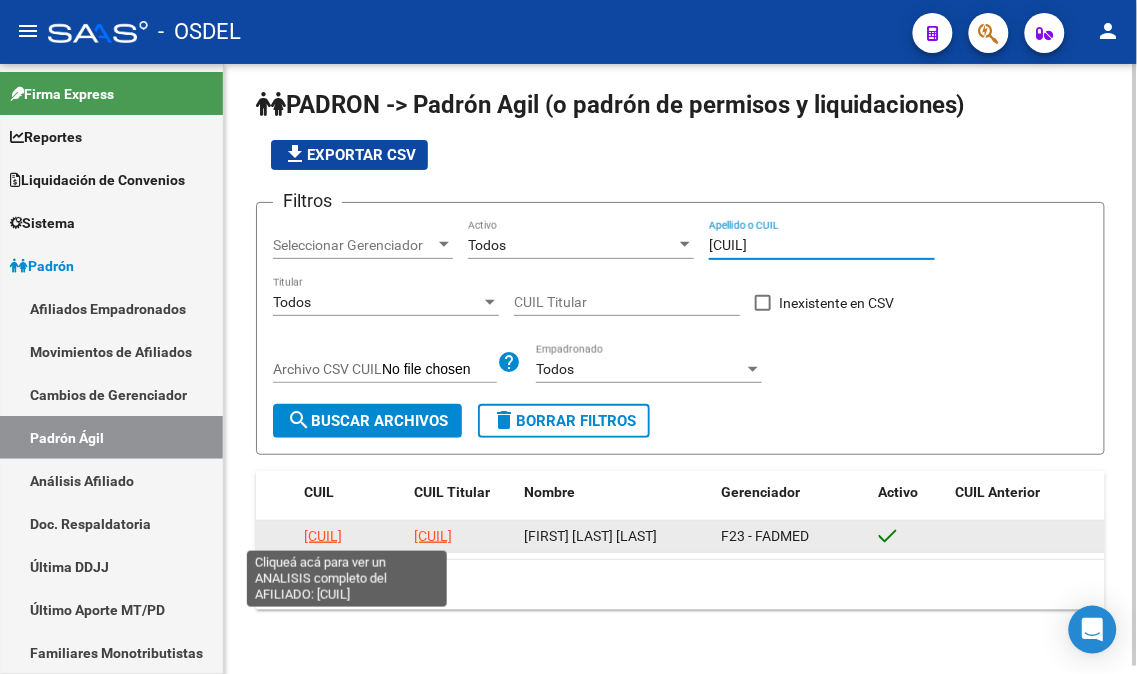 type on "[CUIL]" 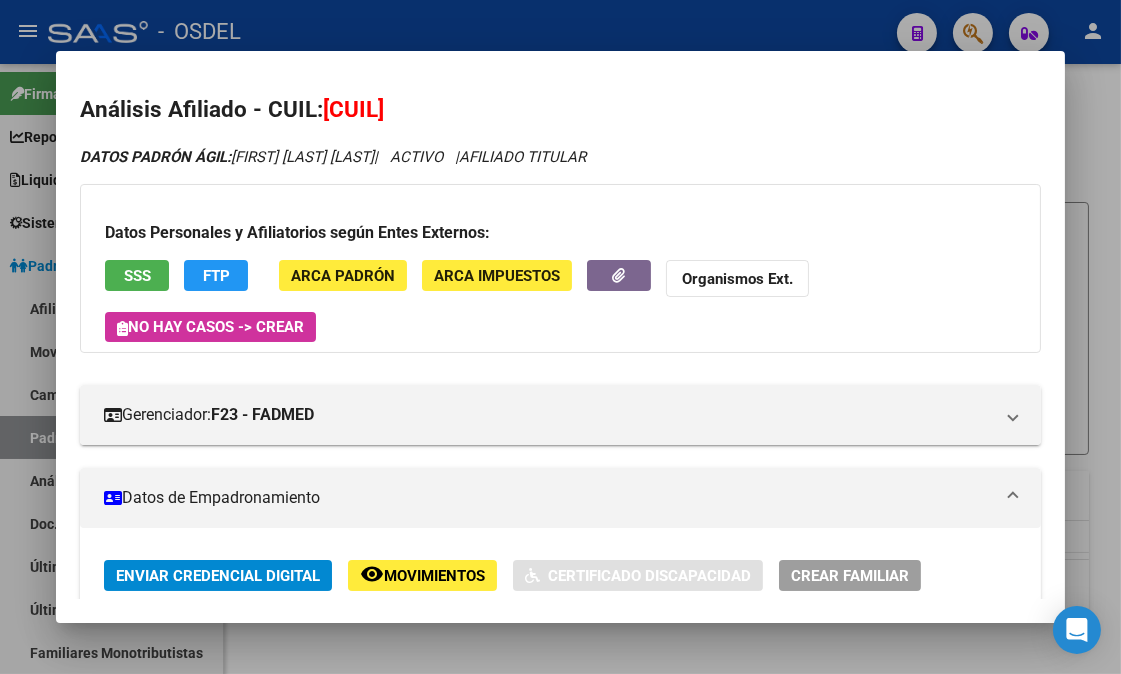 click on "SSS" at bounding box center [137, 276] 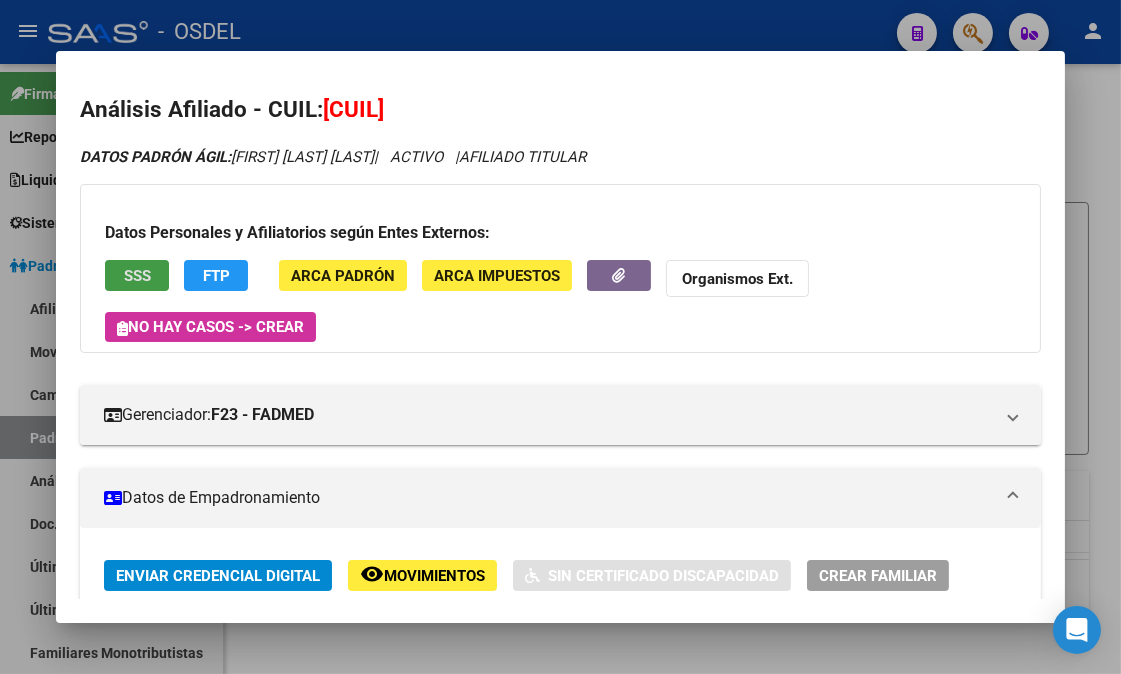 click on "FTP" 